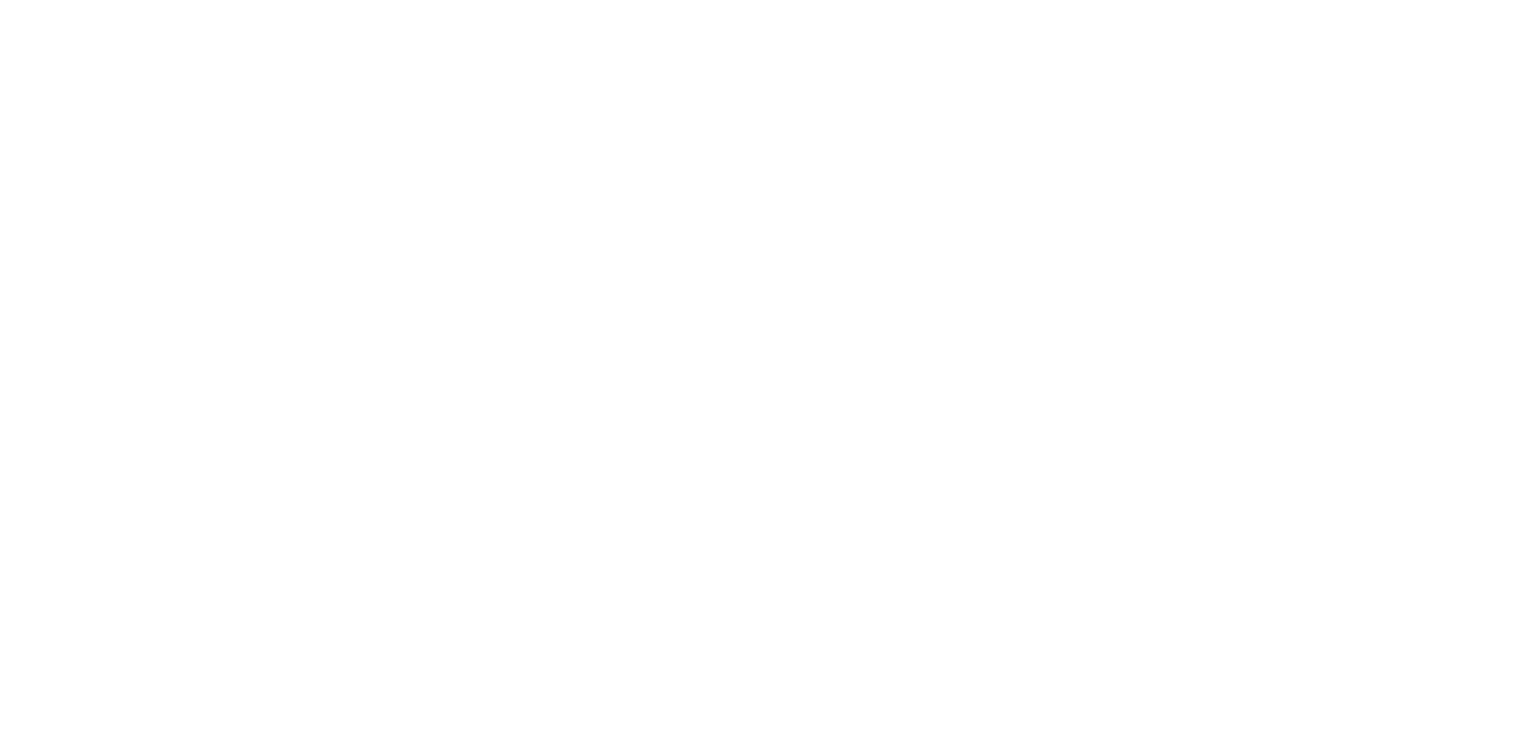 scroll, scrollTop: 0, scrollLeft: 0, axis: both 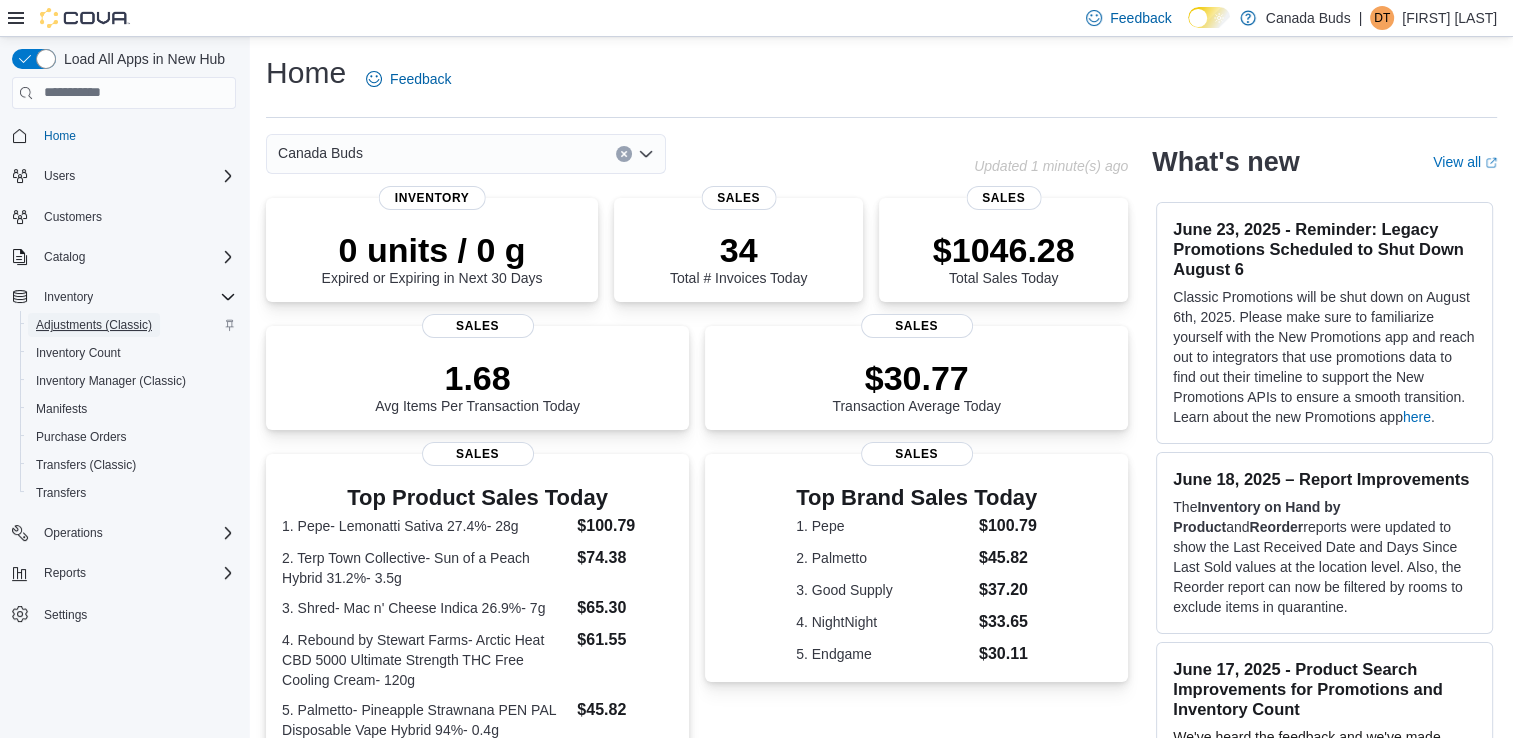 click on "Adjustments (Classic)" at bounding box center (94, 325) 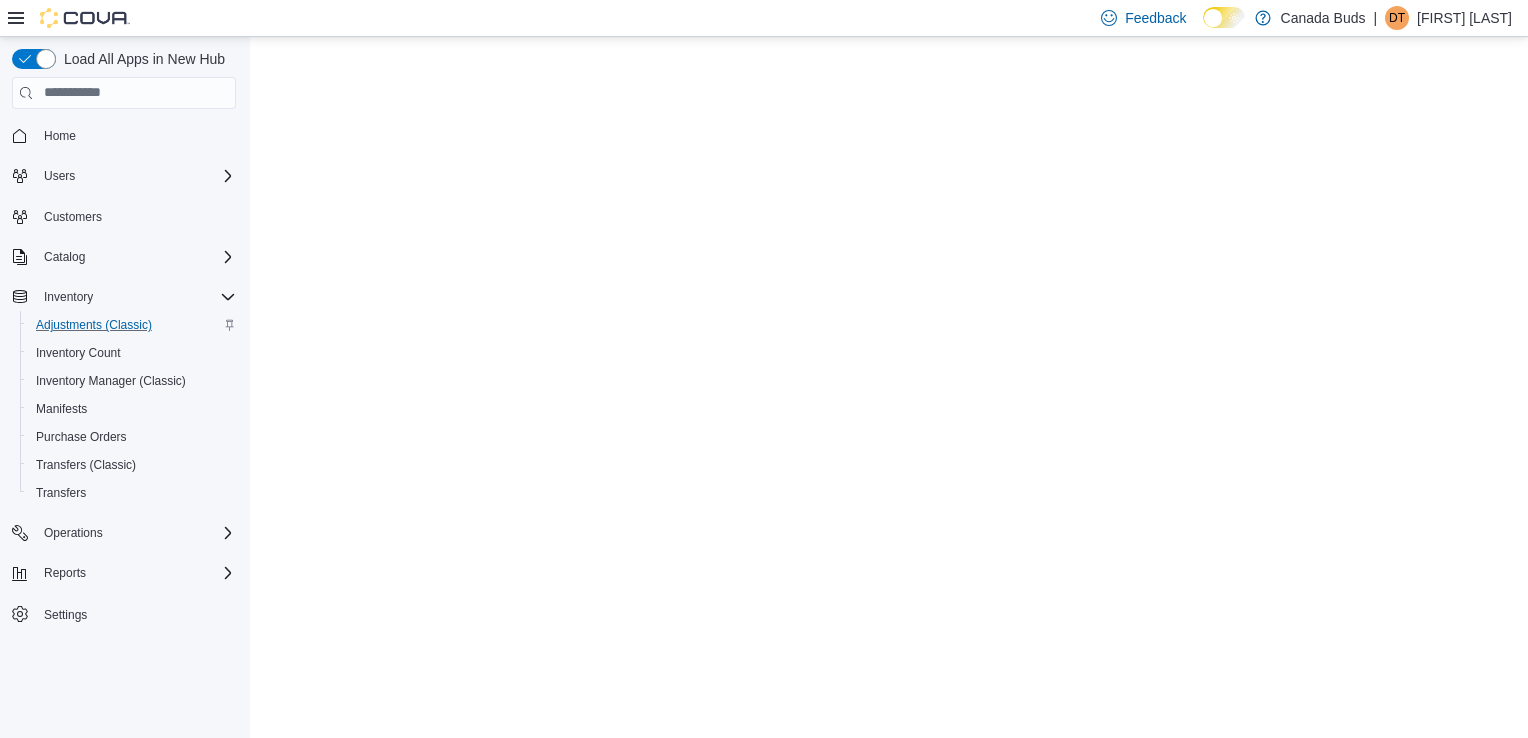 scroll, scrollTop: 0, scrollLeft: 0, axis: both 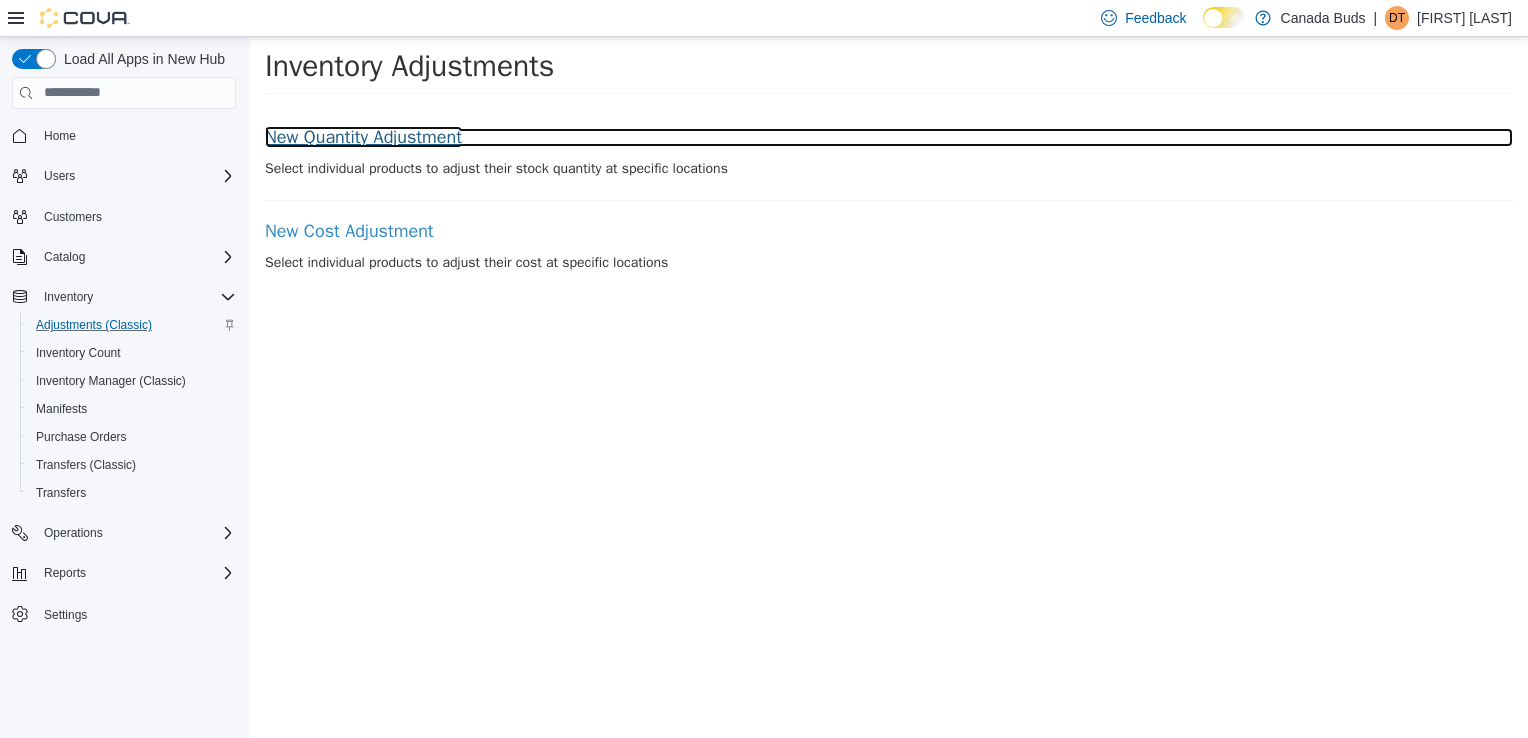 click on "New Quantity Adjustment" at bounding box center (889, 137) 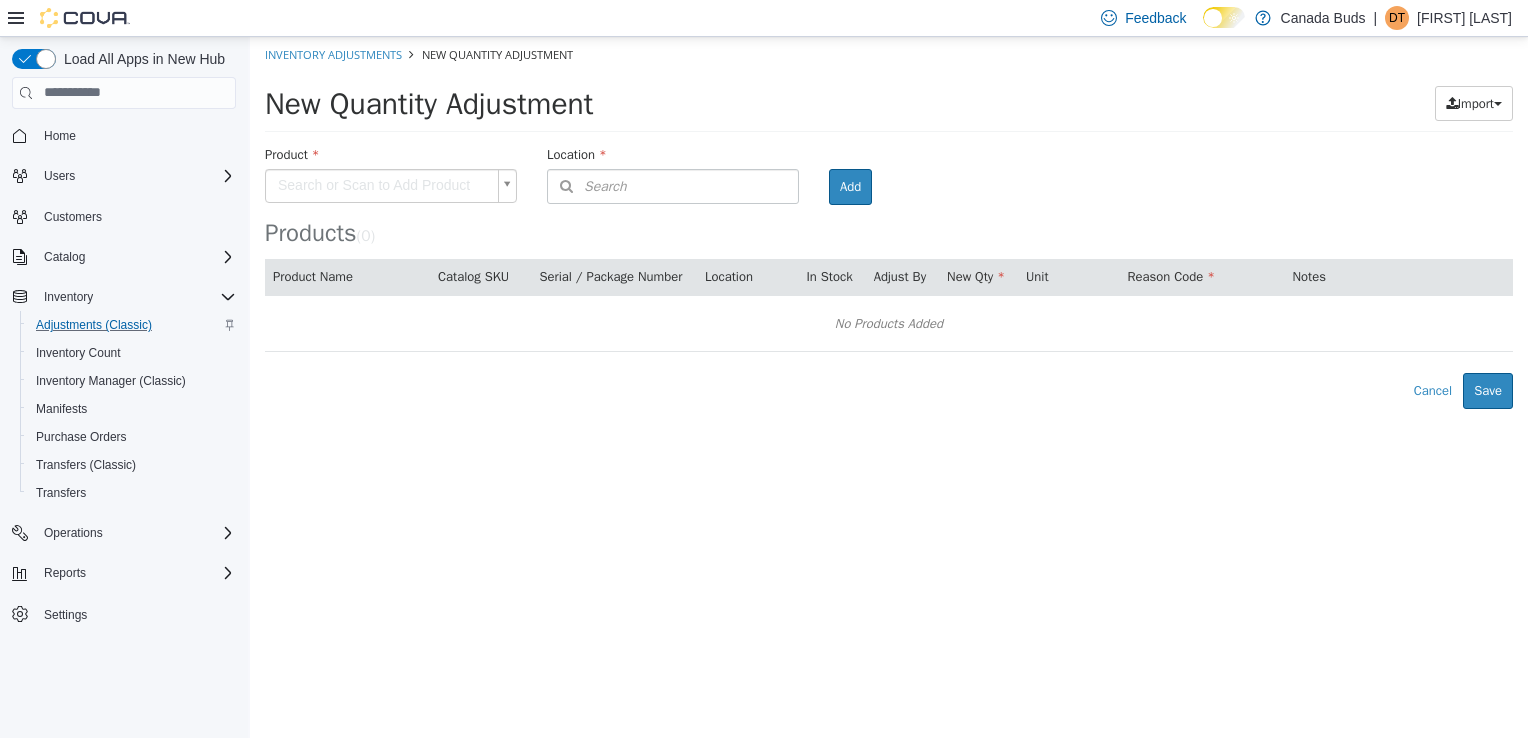 click on "**********" at bounding box center [889, 222] 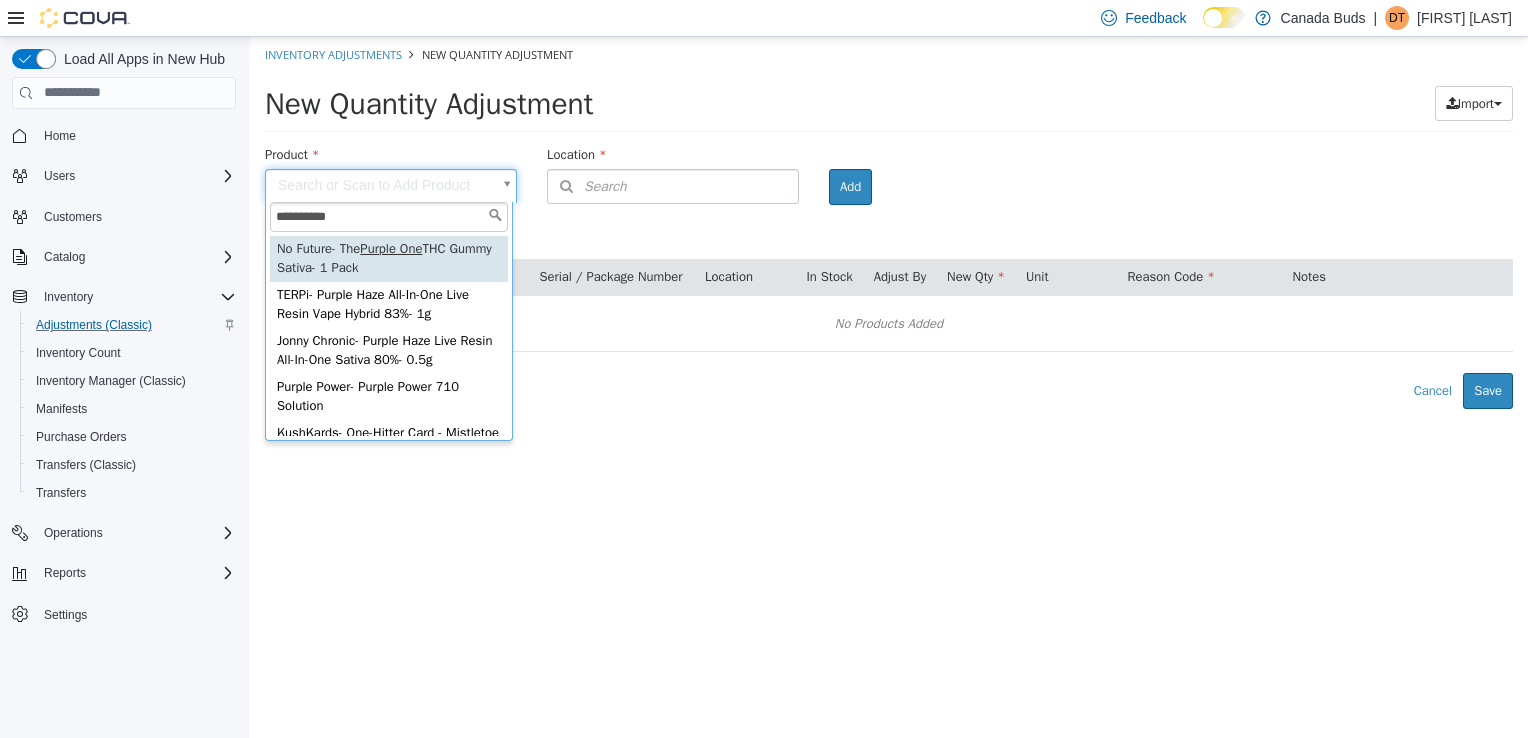 type on "**********" 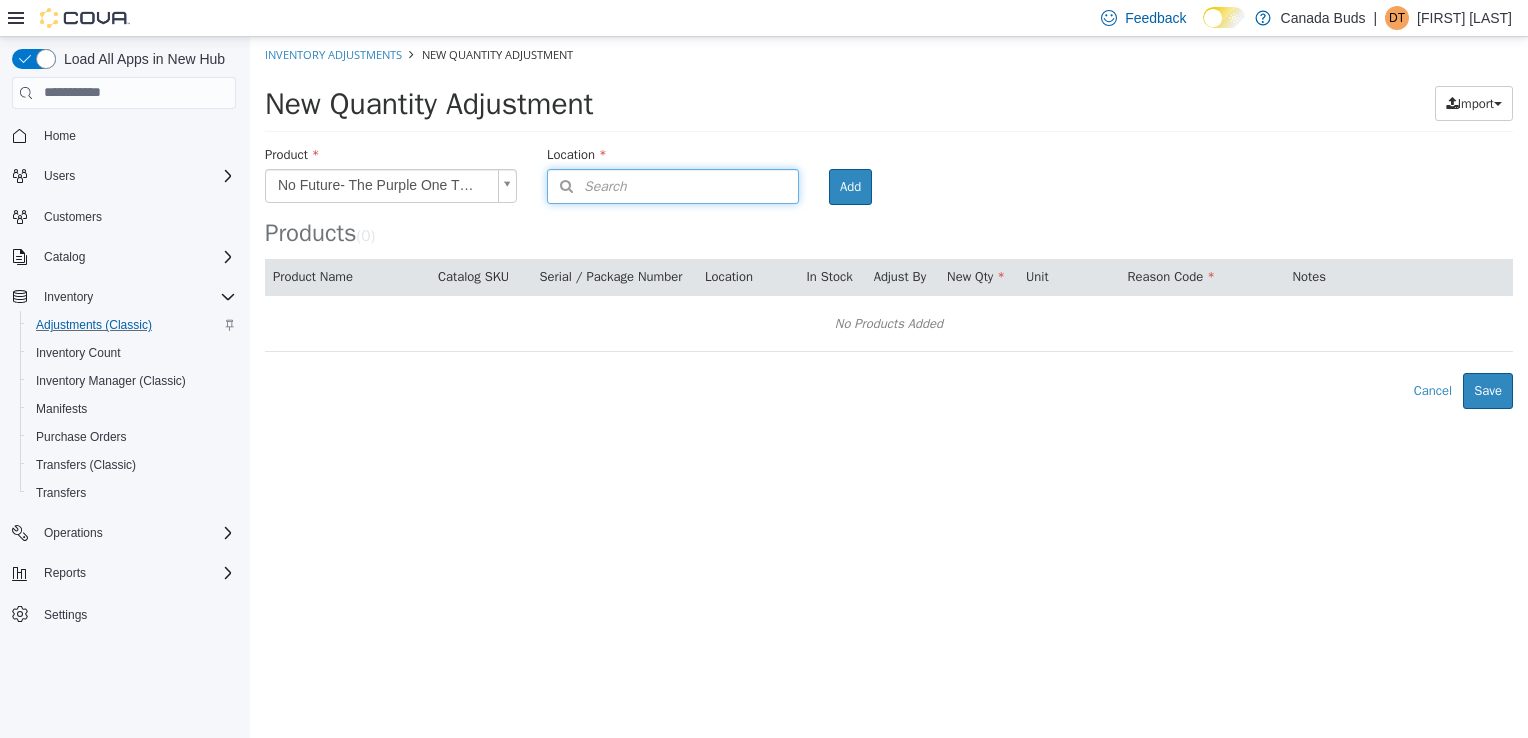 click on "Search" at bounding box center [673, 185] 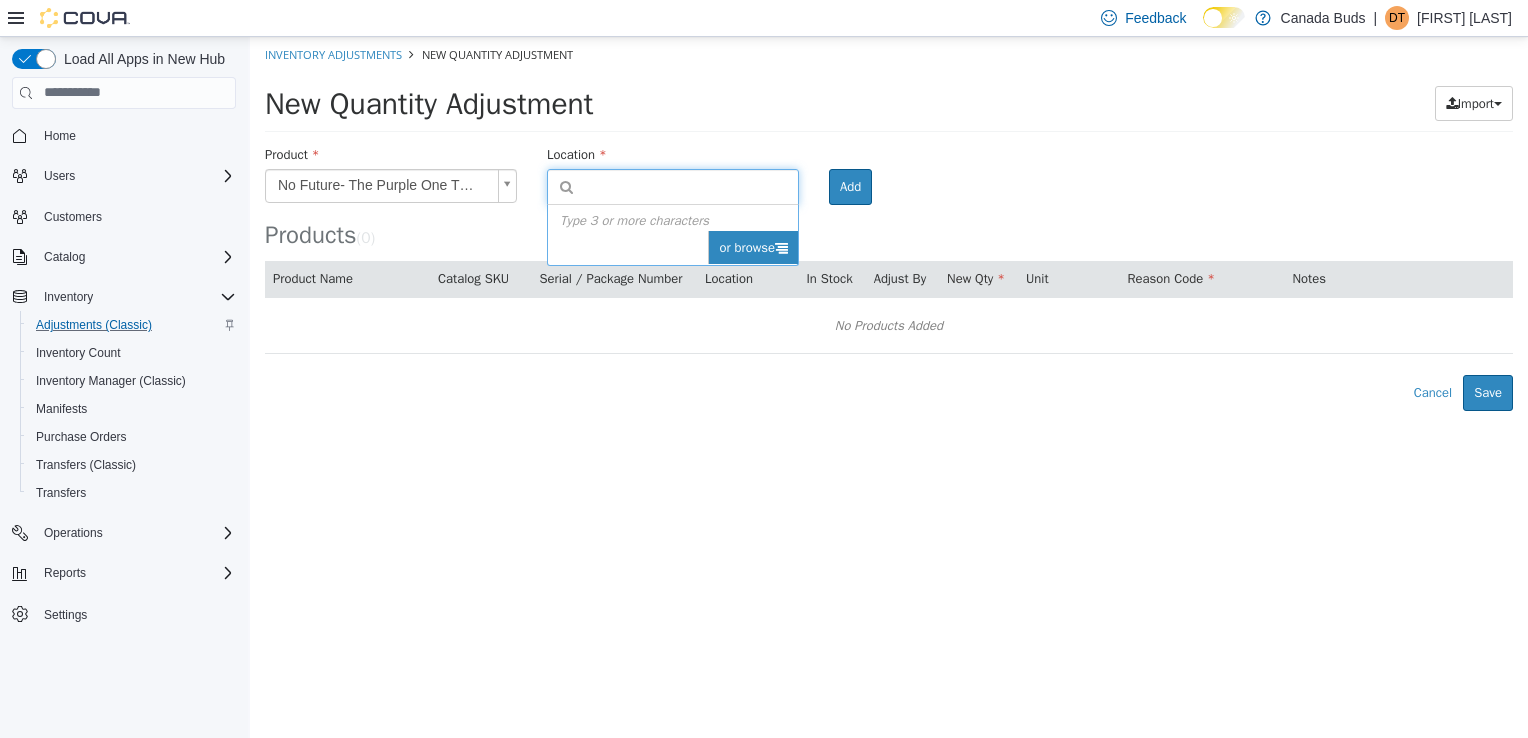 click on "or browse" at bounding box center (753, 247) 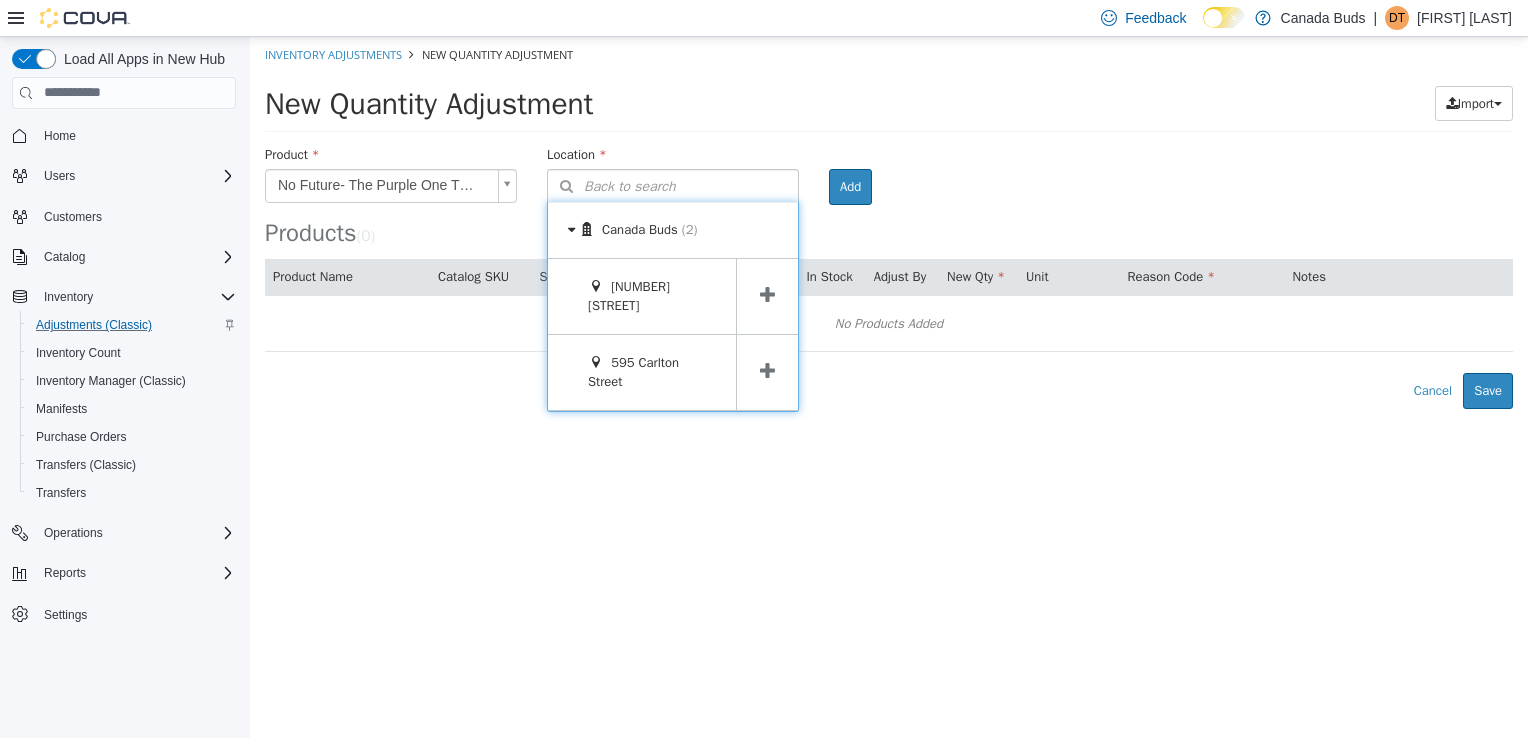 click at bounding box center (767, 371) 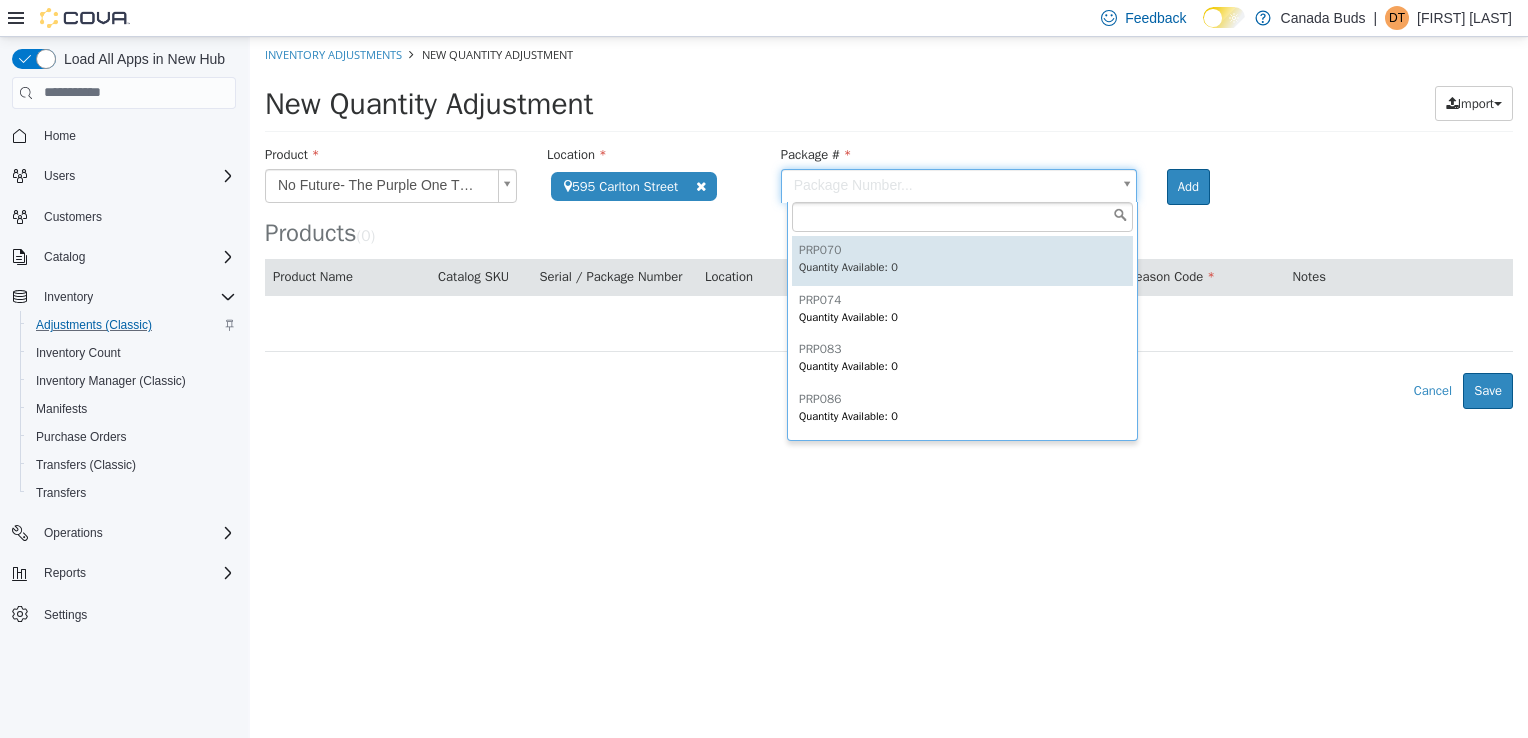 click on "**********" at bounding box center (889, 222) 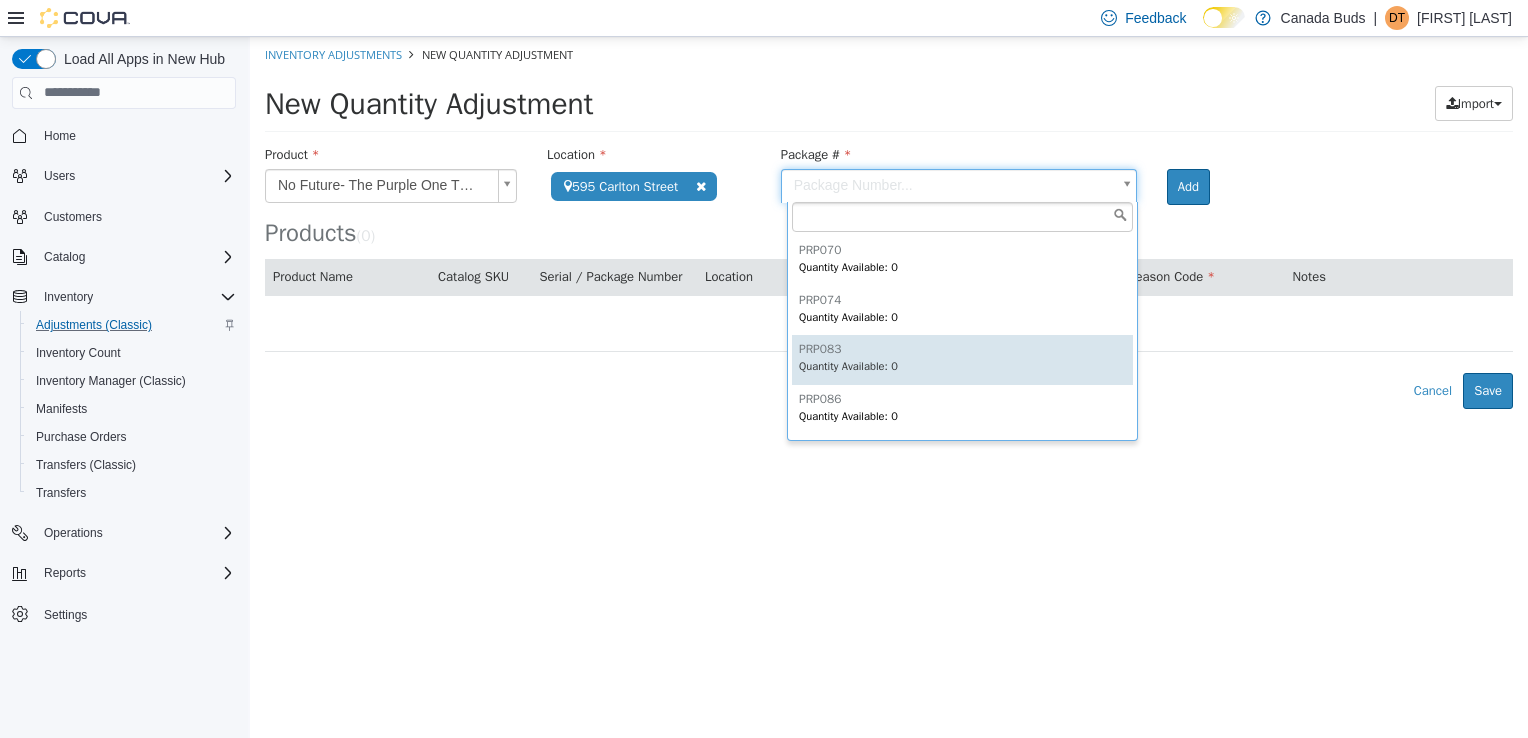 scroll, scrollTop: 744, scrollLeft: 0, axis: vertical 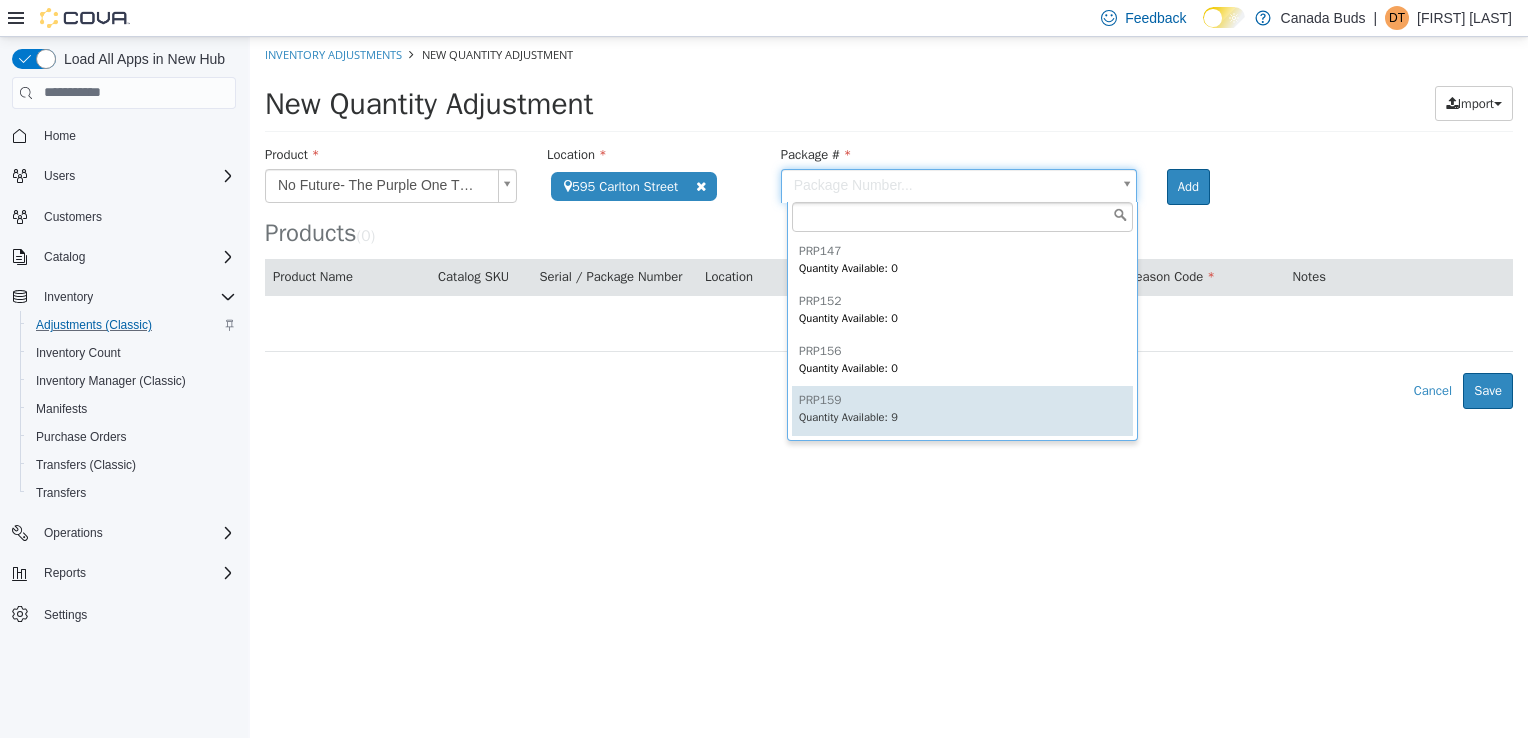 type on "******" 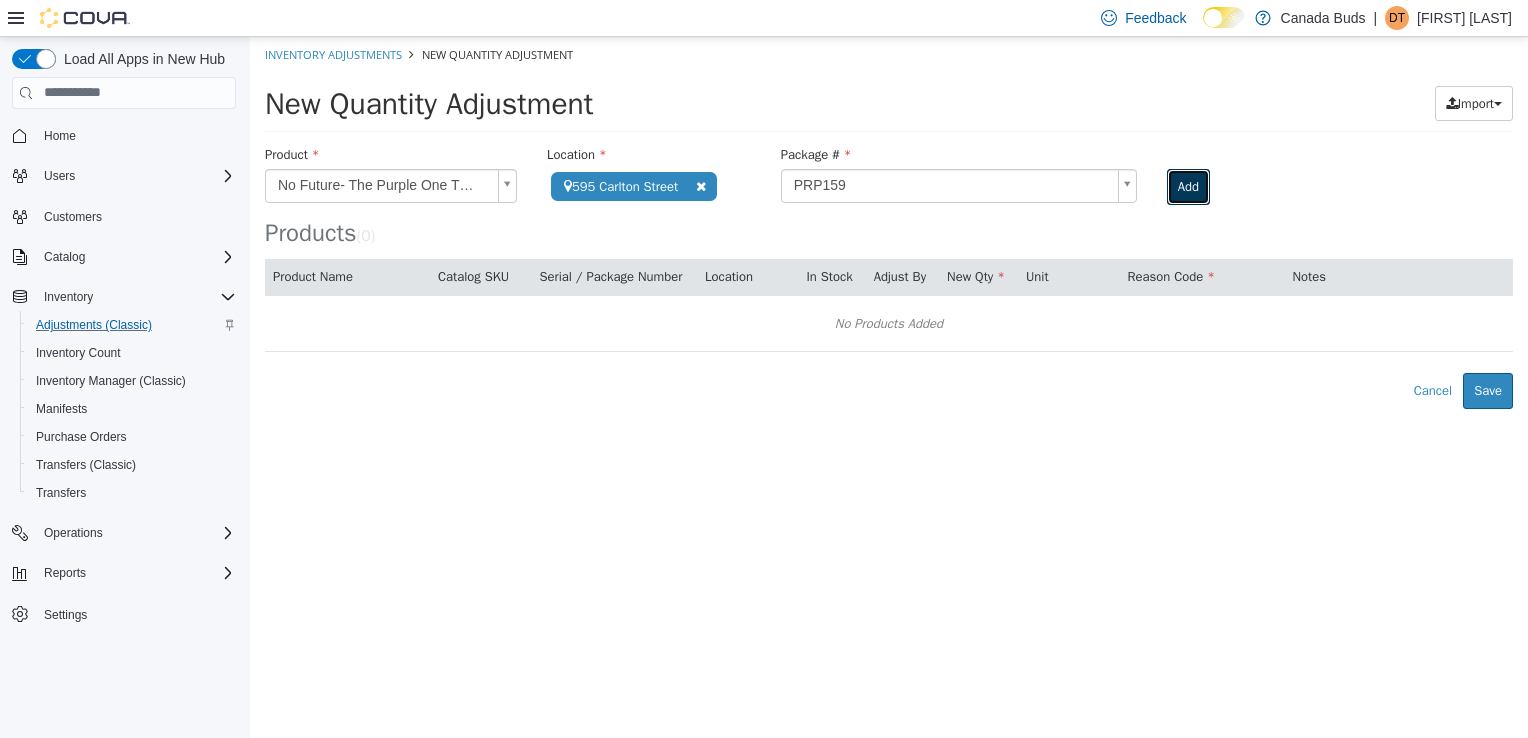 click on "Add" at bounding box center [1188, 186] 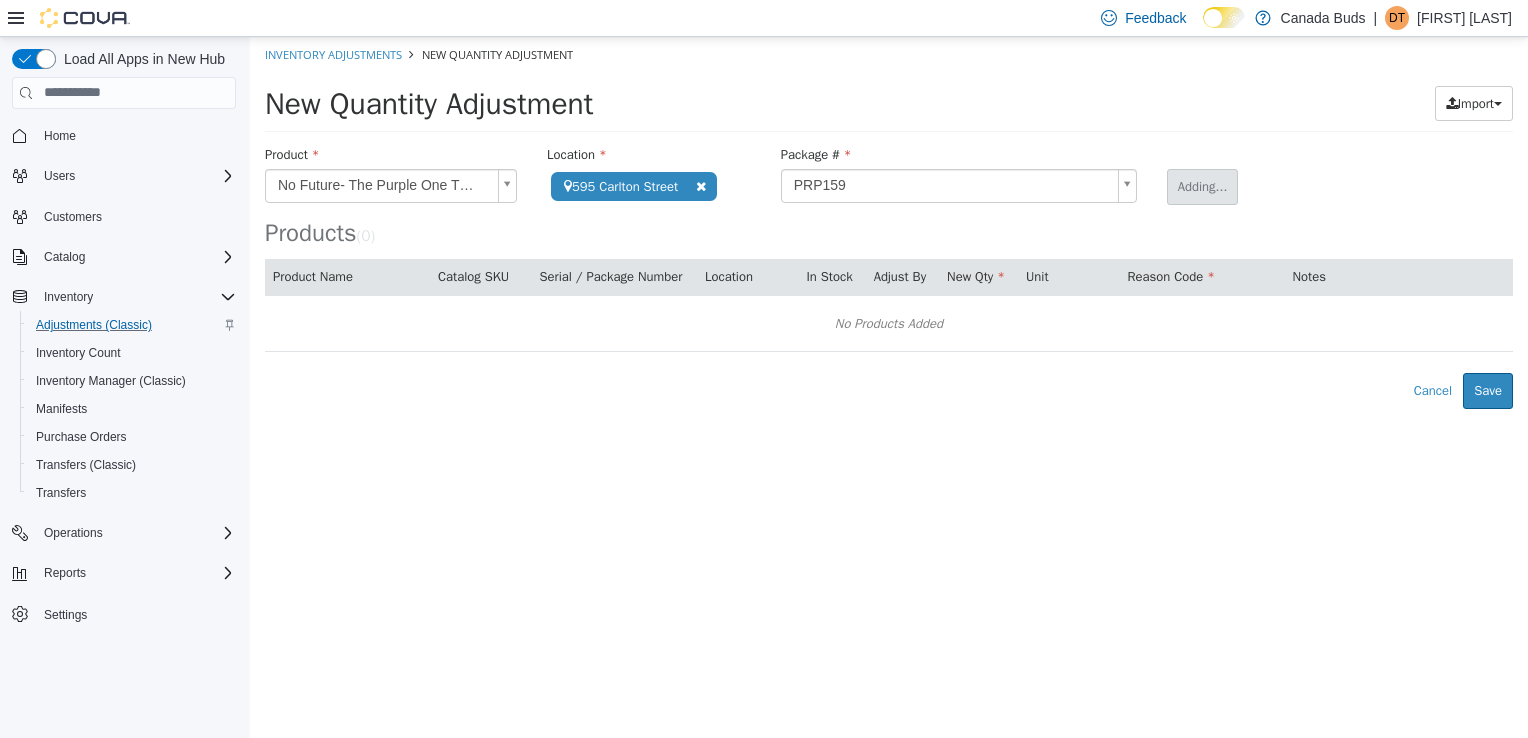 type 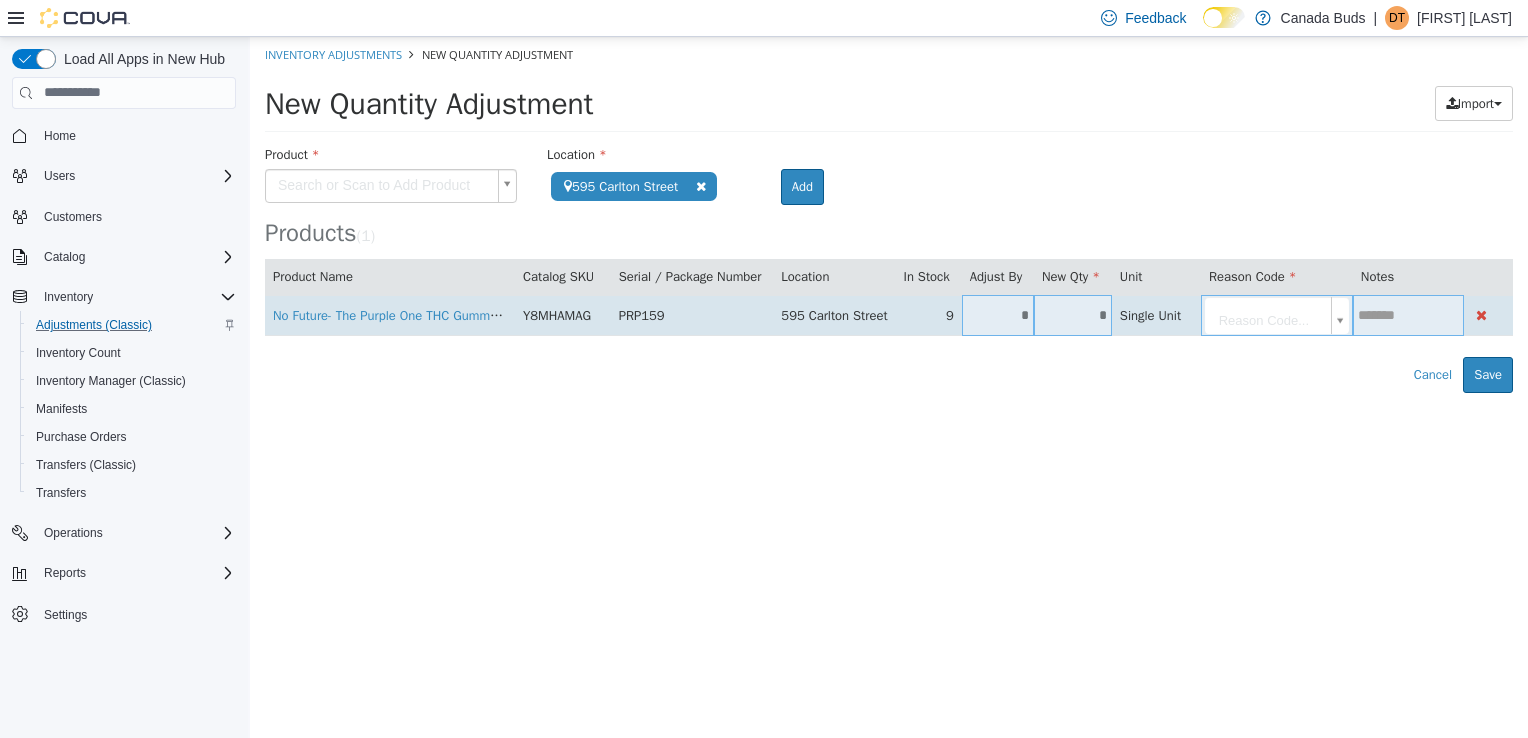click on "*" at bounding box center (998, 314) 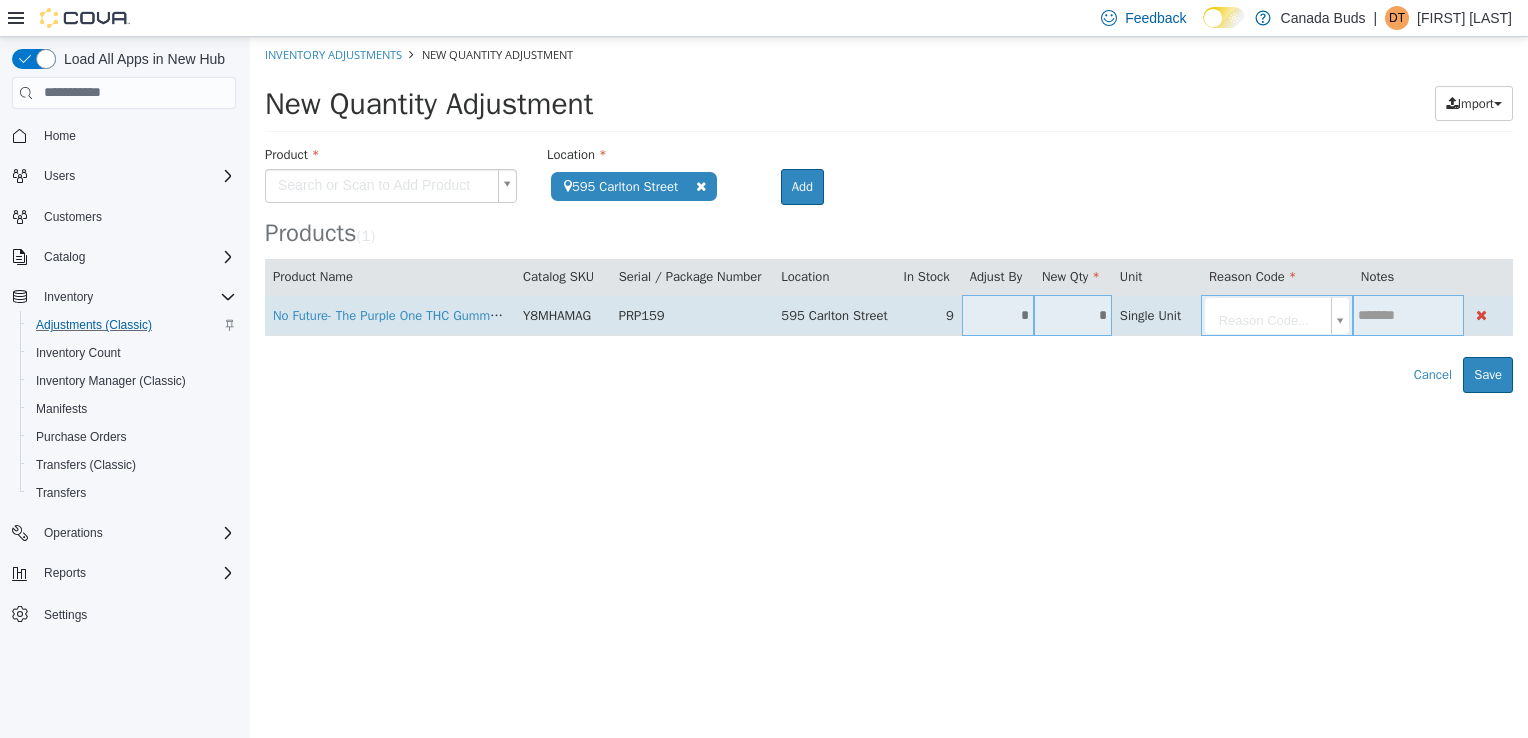 type on "*" 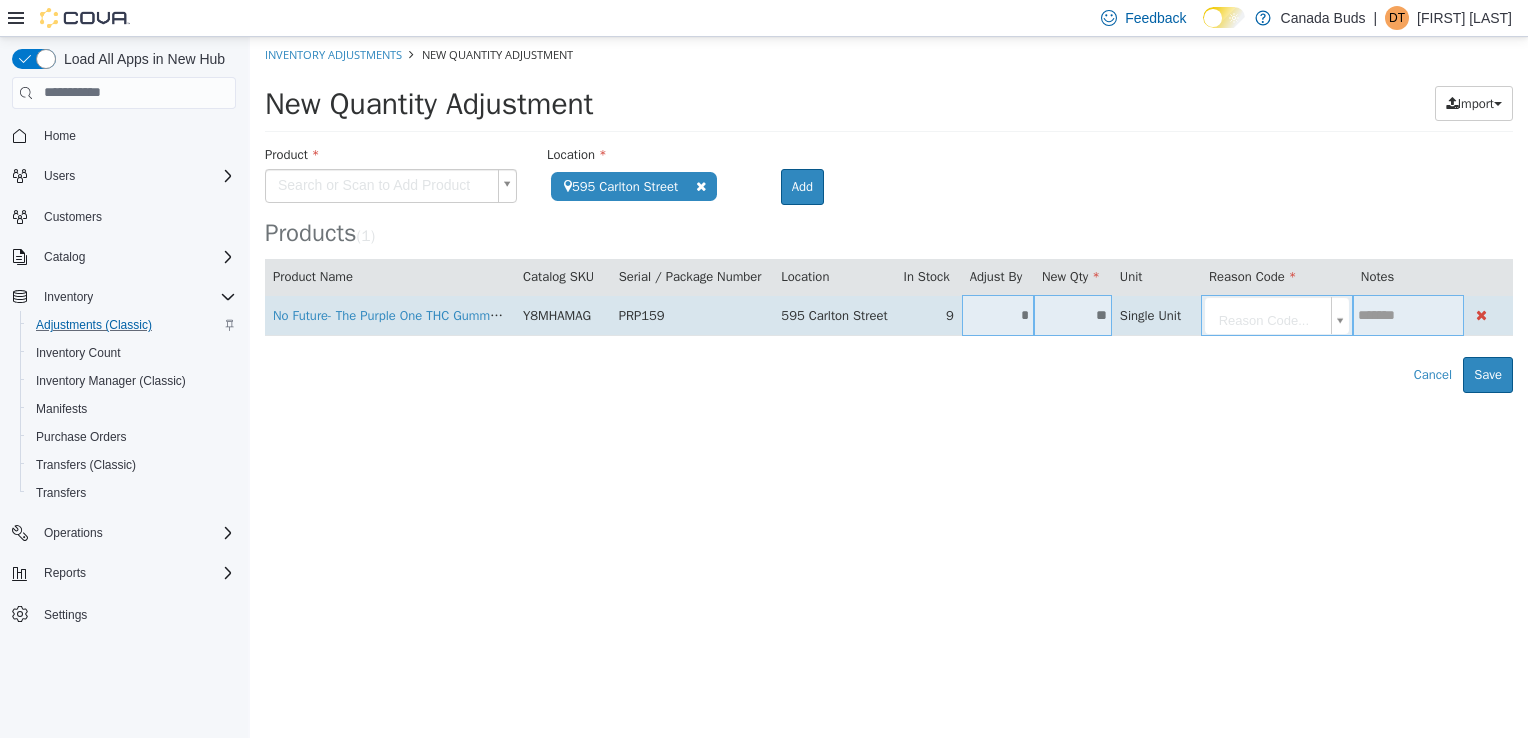 click on "**********" at bounding box center (889, 214) 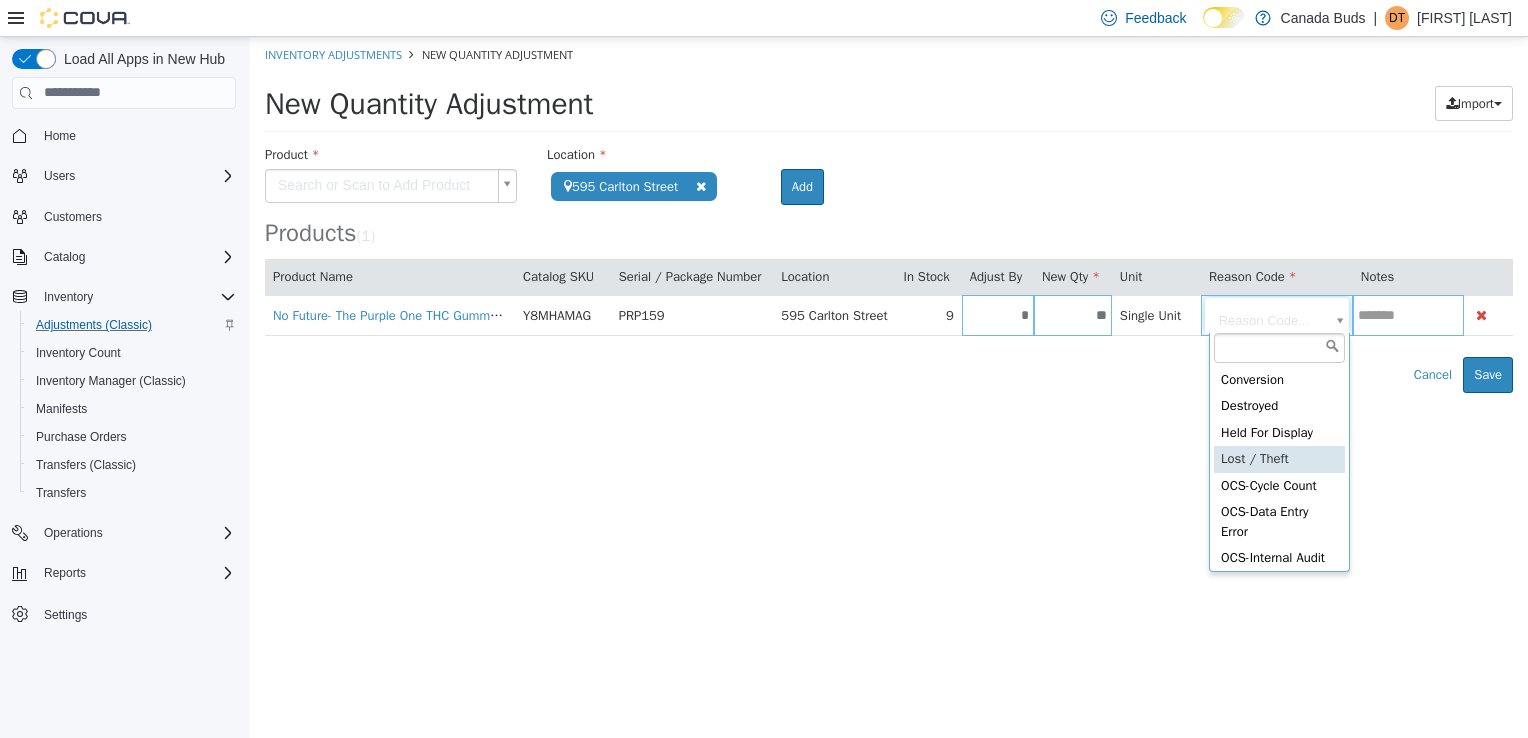 scroll, scrollTop: 491, scrollLeft: 0, axis: vertical 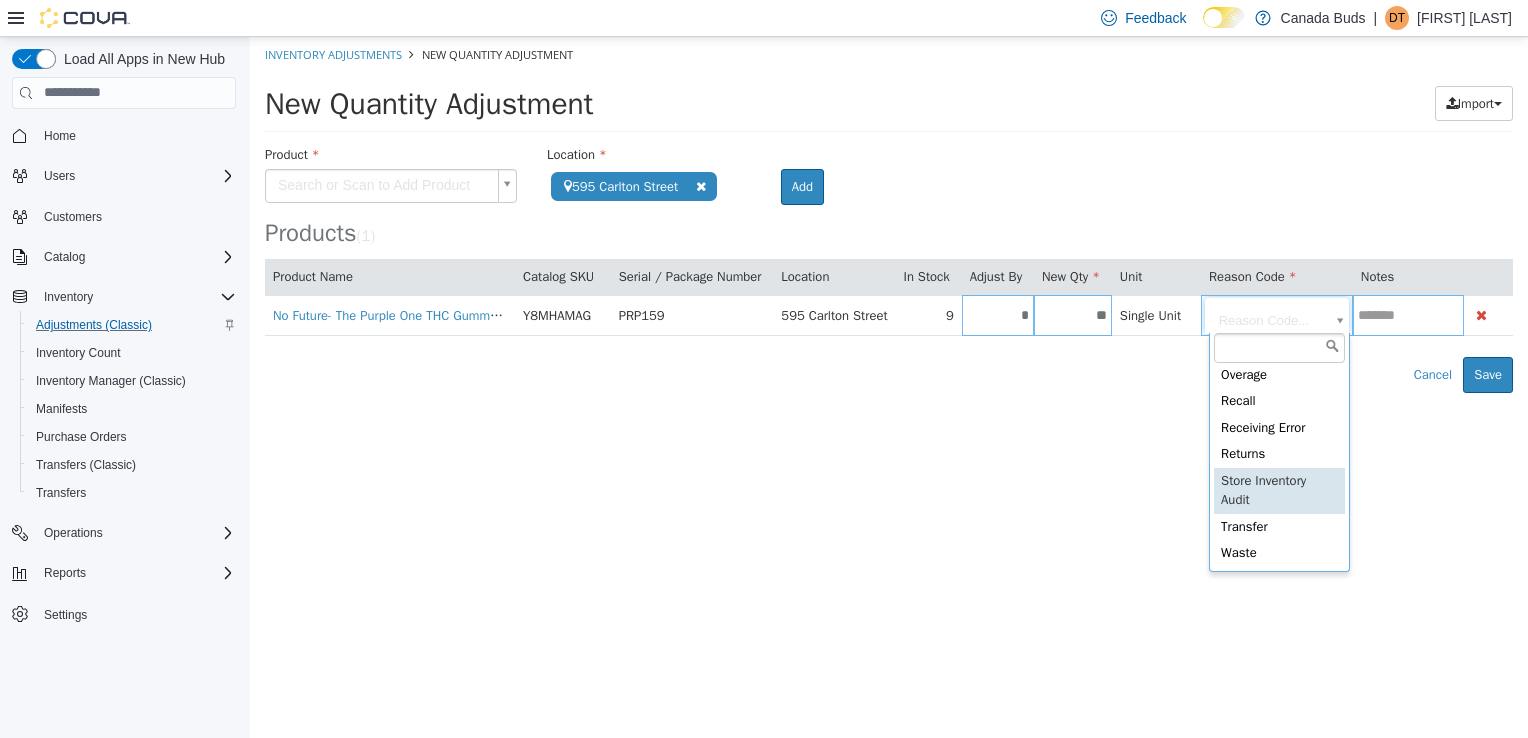 type on "**********" 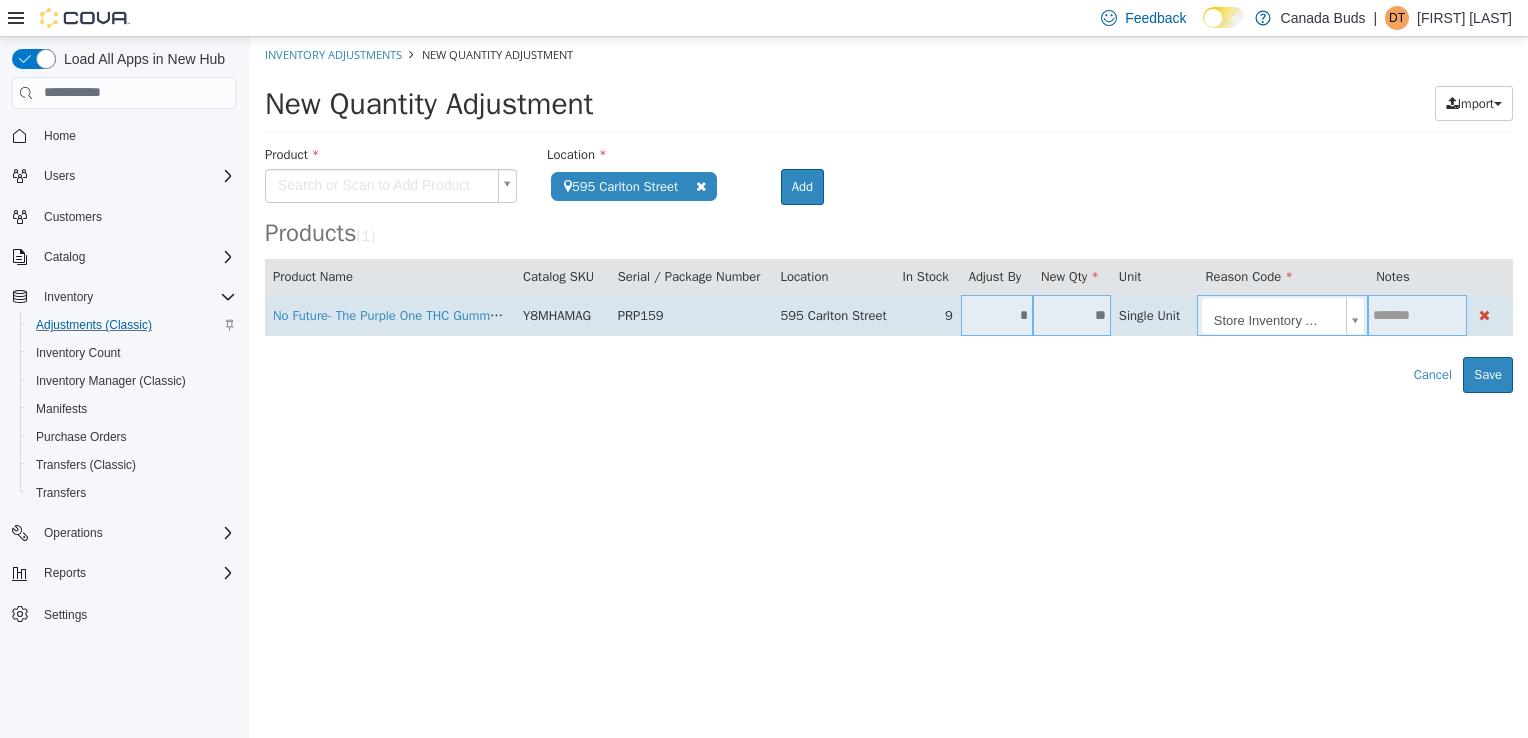 click at bounding box center [1417, 314] 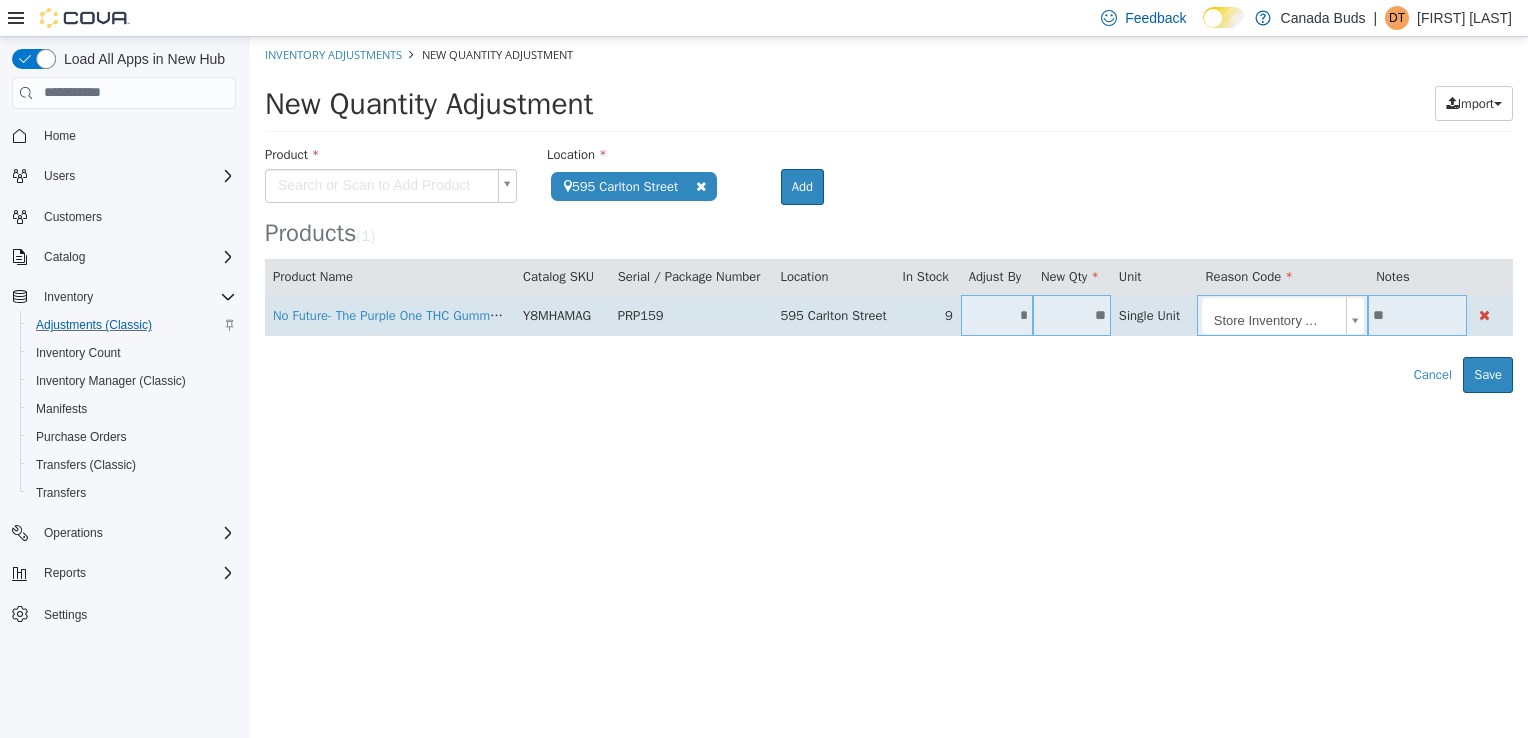 type on "*" 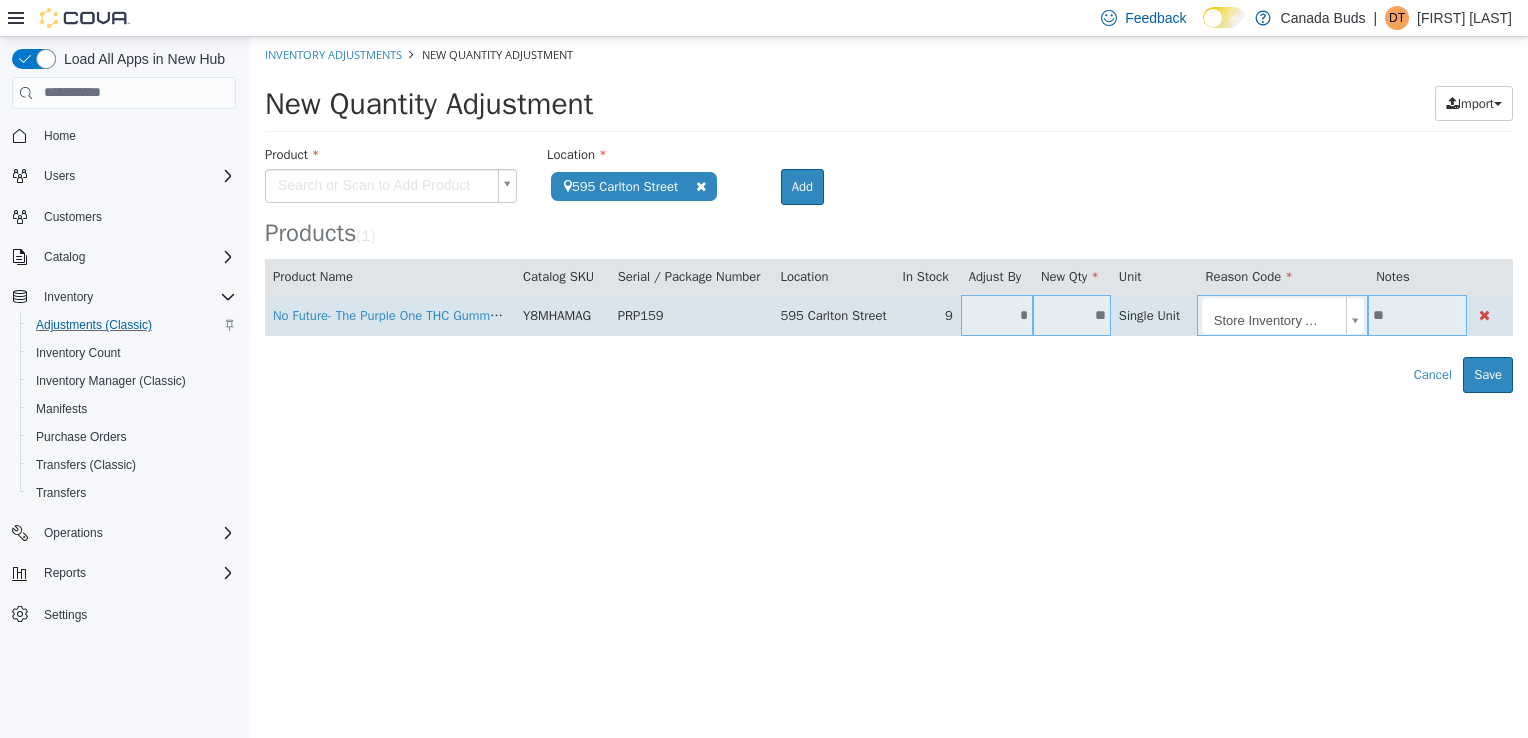 type on "*" 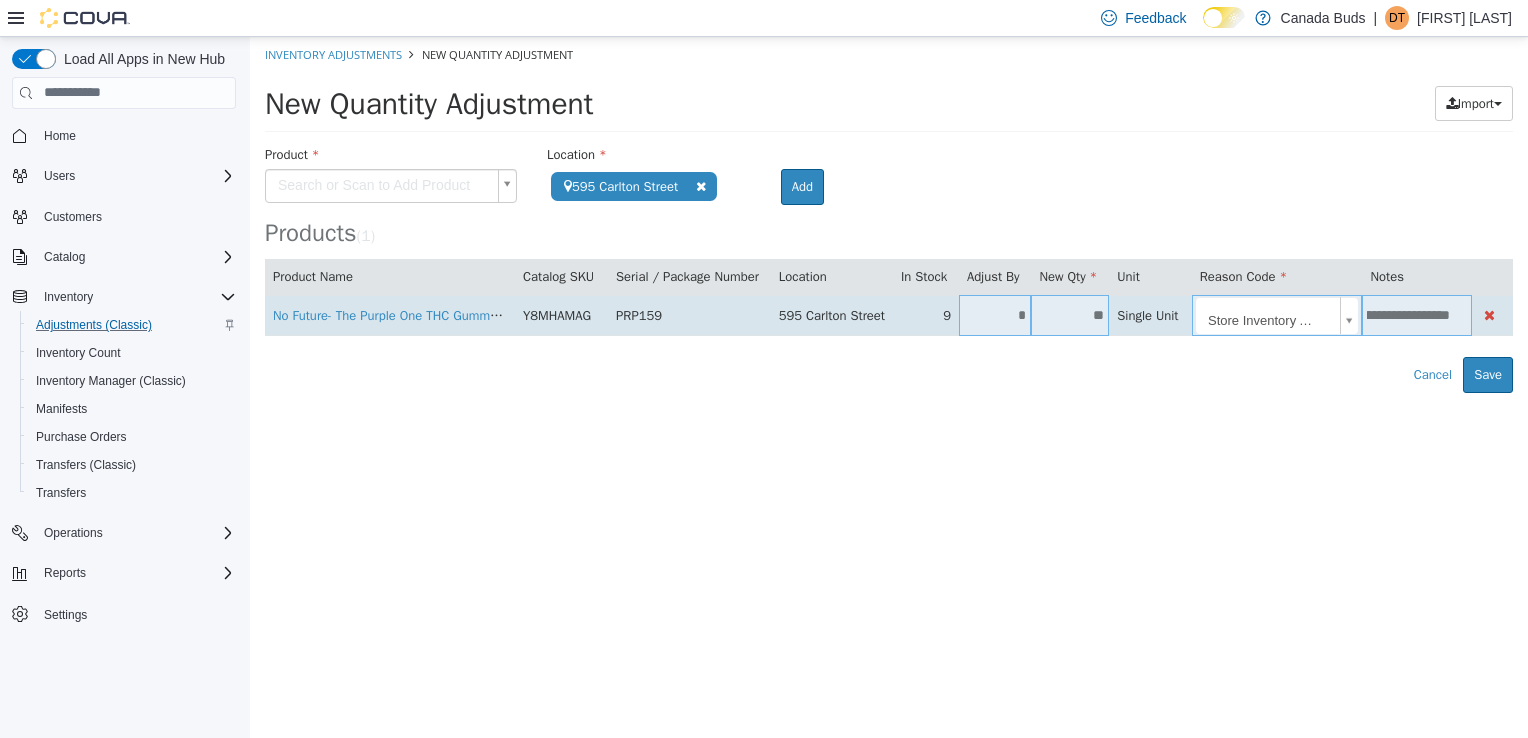 scroll, scrollTop: 0, scrollLeft: 386, axis: horizontal 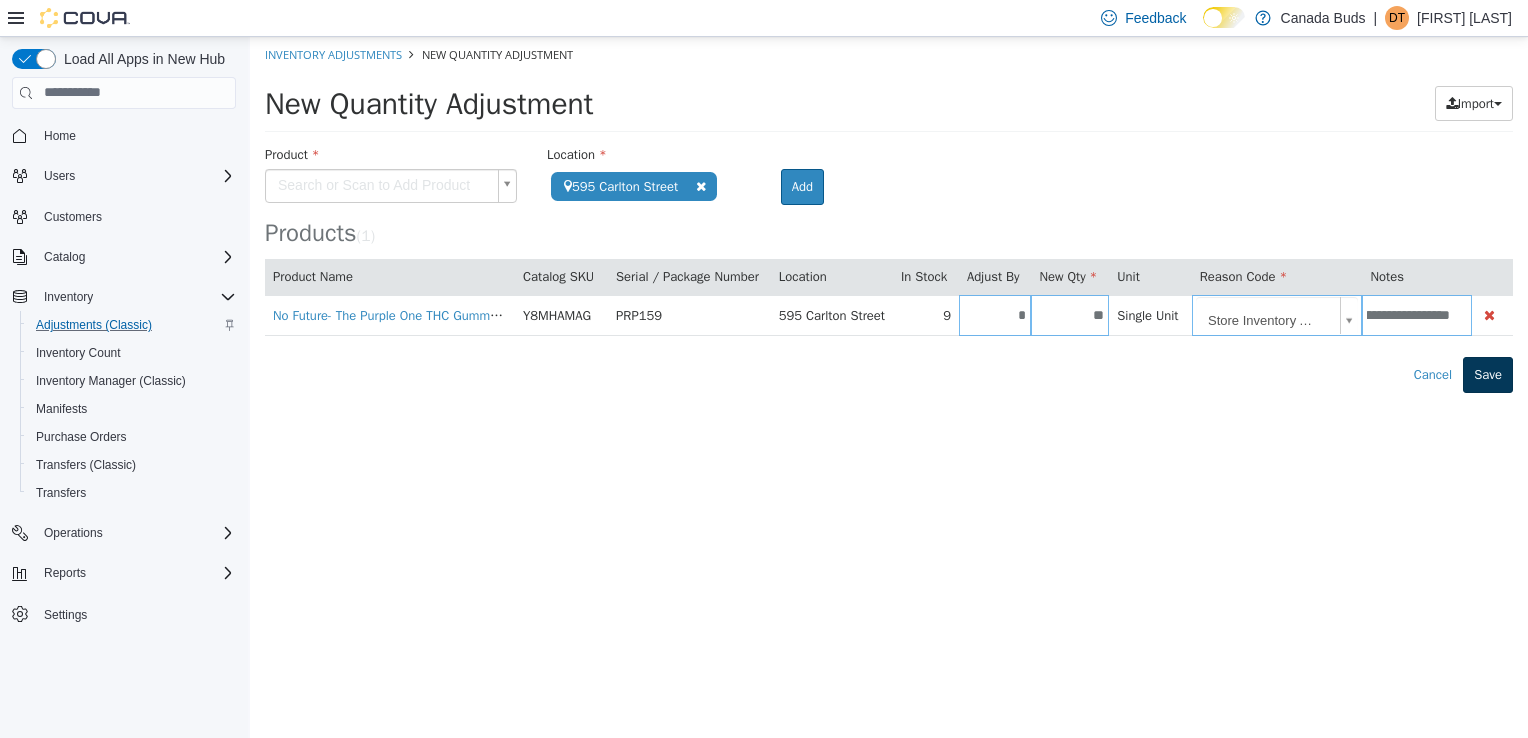 type on "**********" 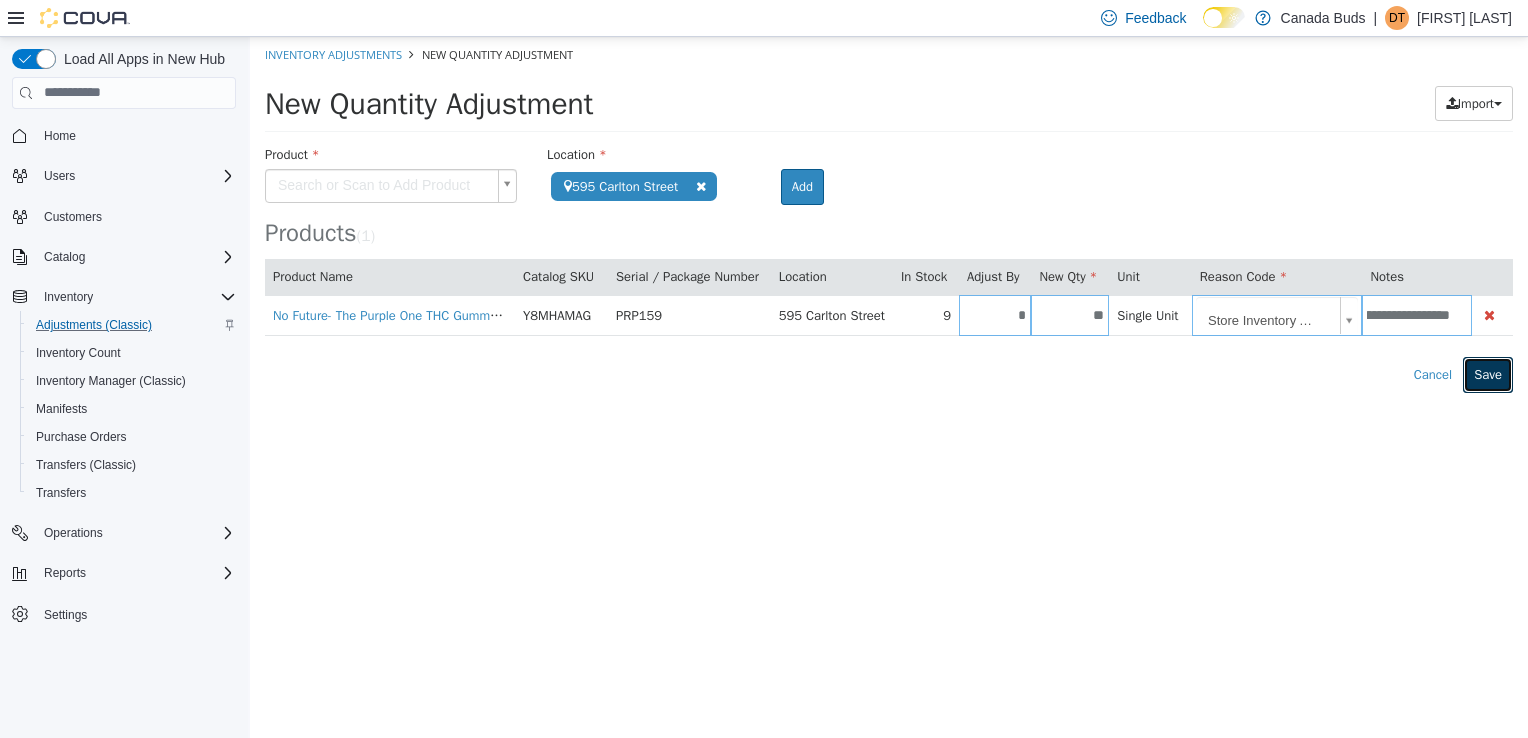 scroll, scrollTop: 0, scrollLeft: 0, axis: both 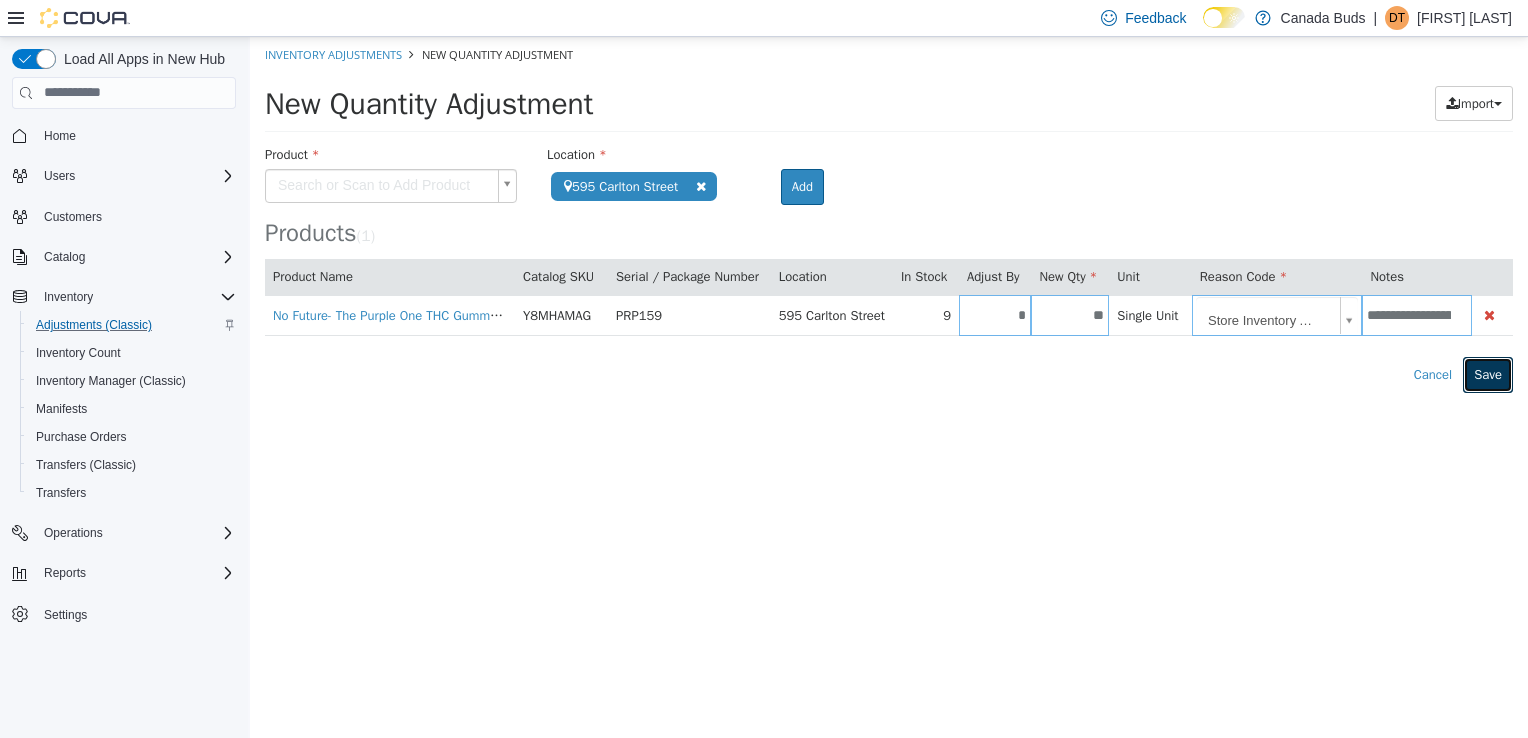 click on "Save" at bounding box center [1488, 374] 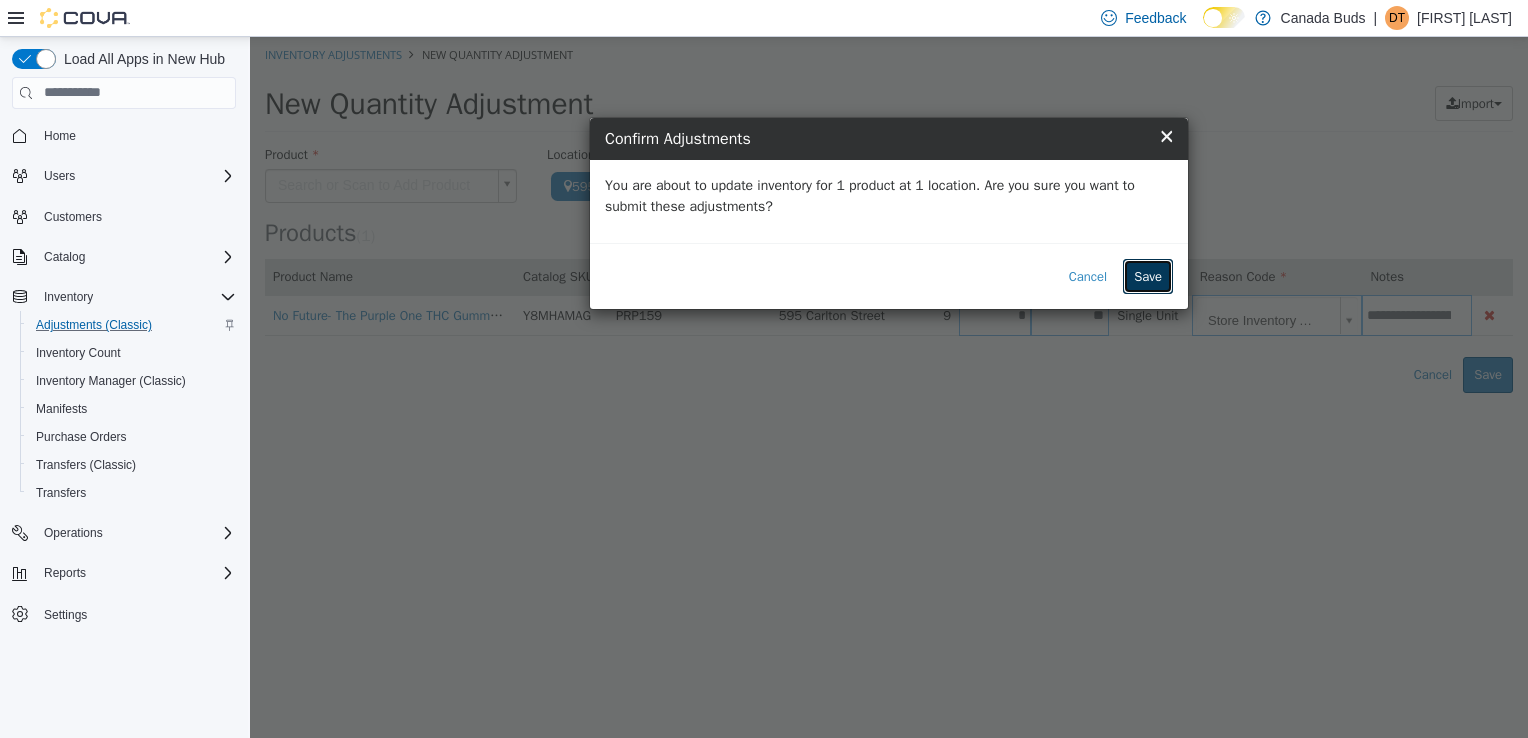 click on "Save" at bounding box center (1148, 276) 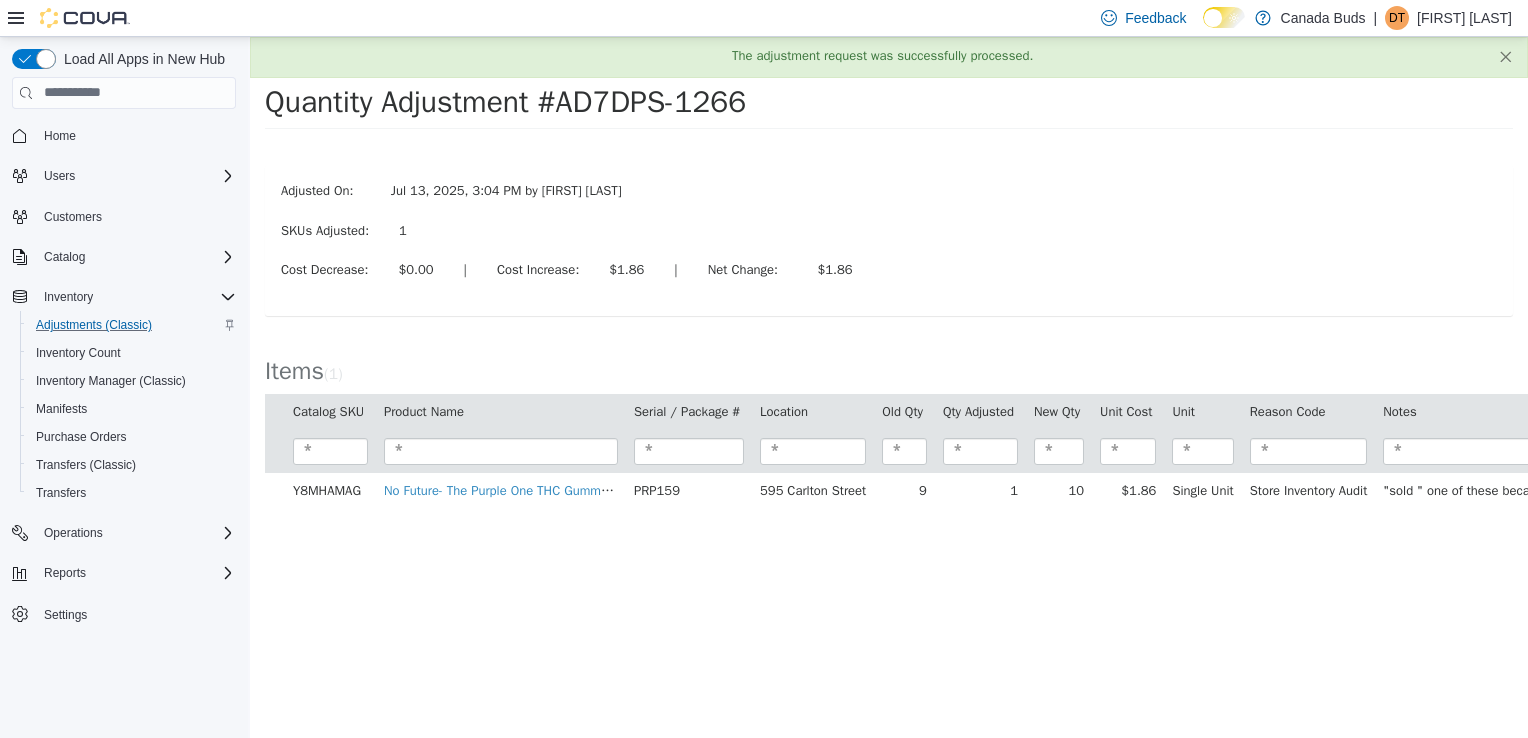 click on "×" at bounding box center [1505, 55] 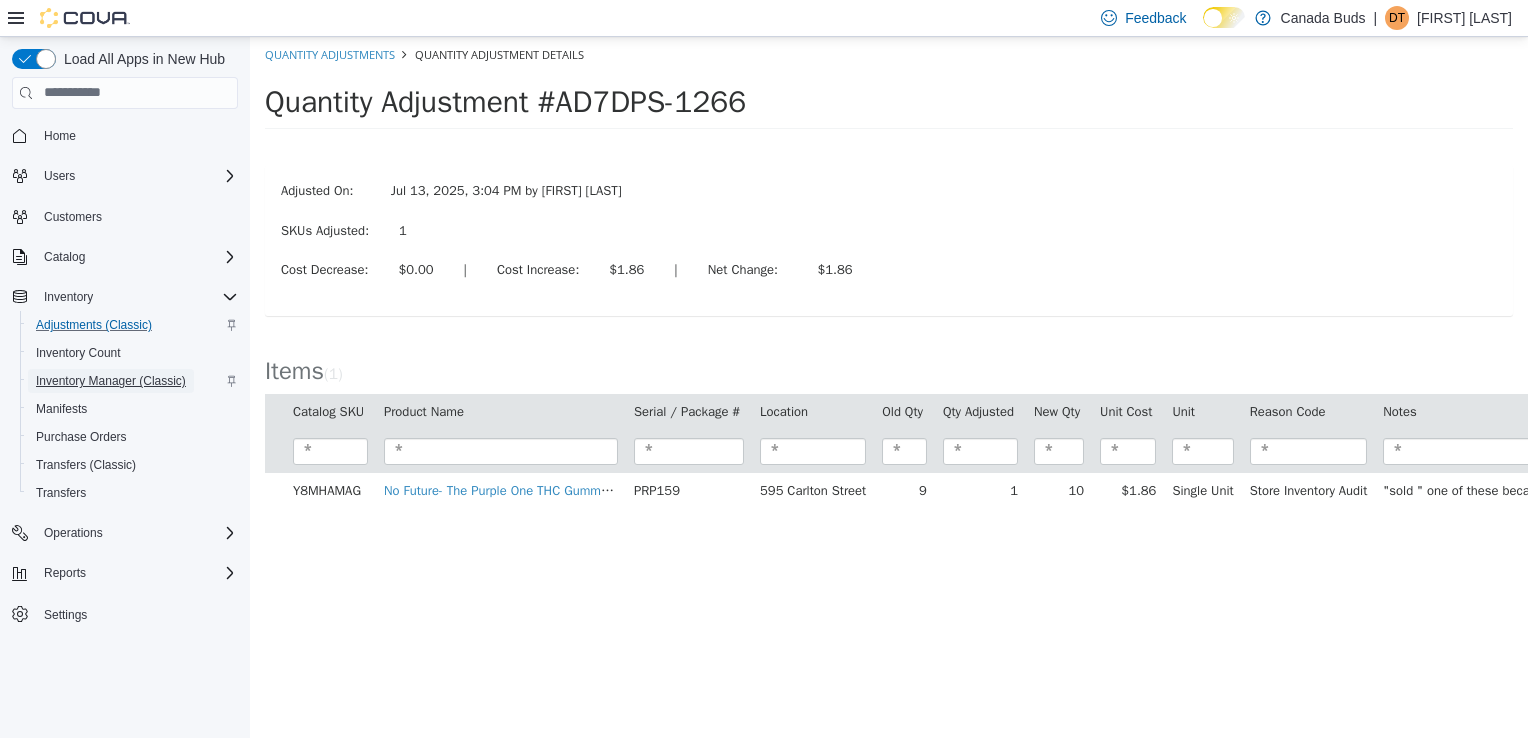 click on "Inventory Manager (Classic)" at bounding box center (111, 381) 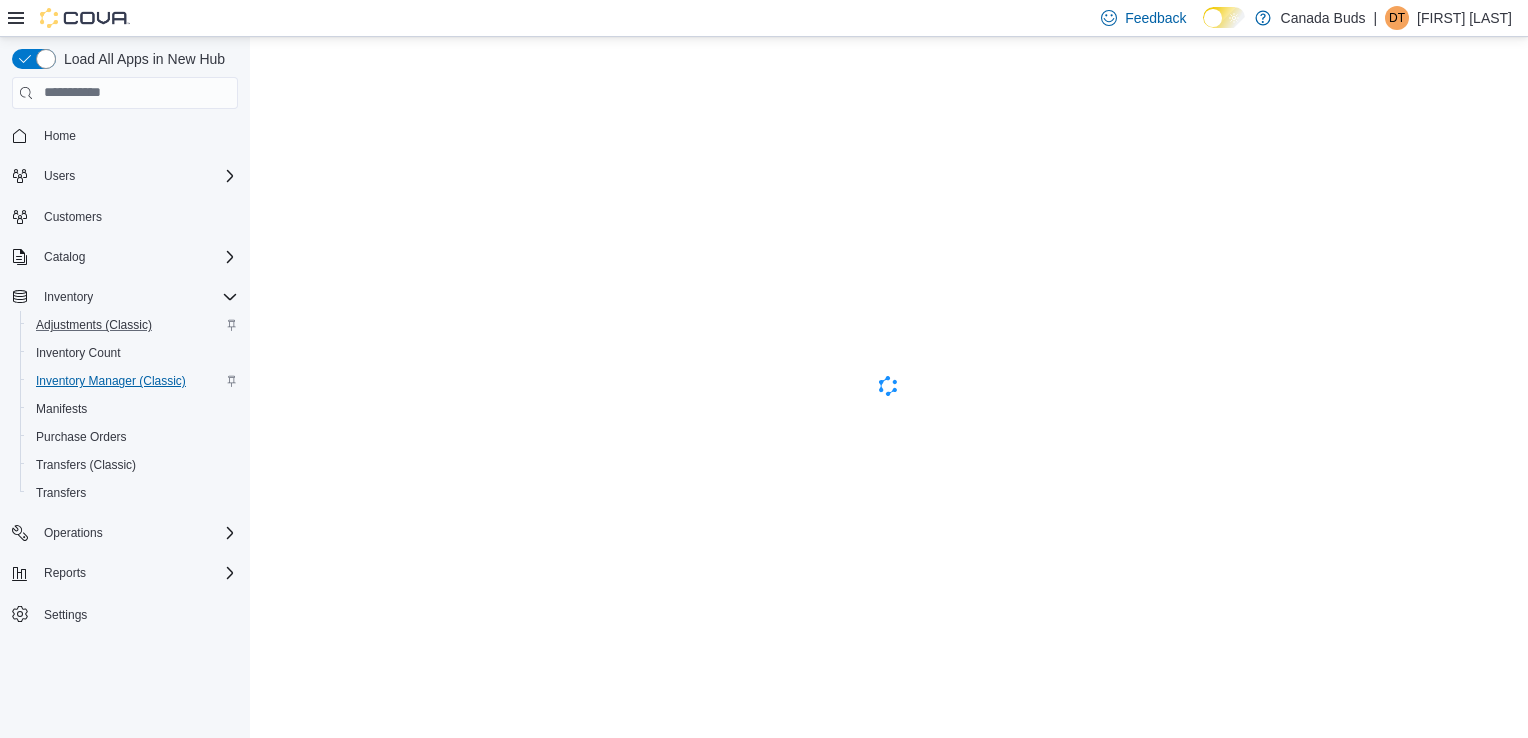 scroll, scrollTop: 0, scrollLeft: 0, axis: both 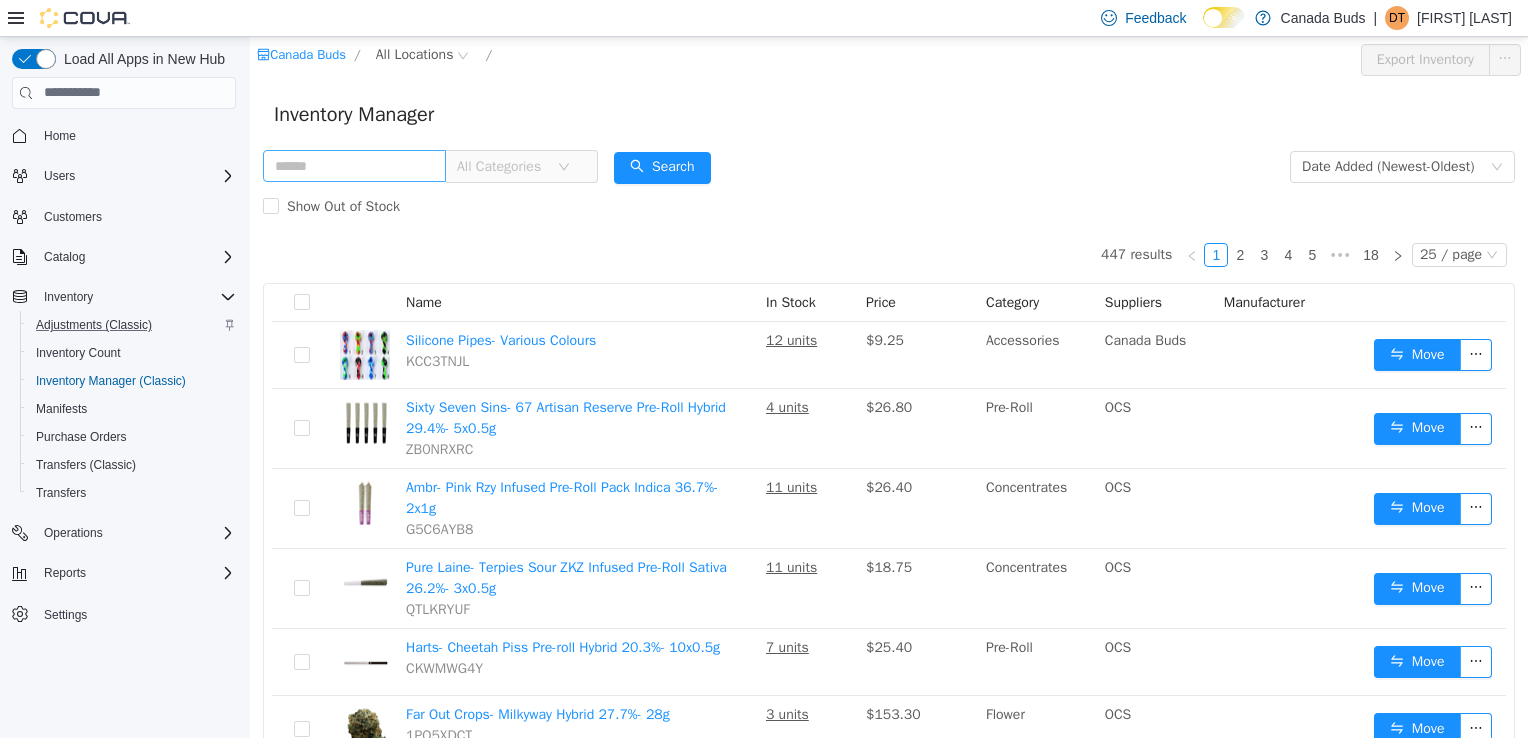 click at bounding box center (354, 165) 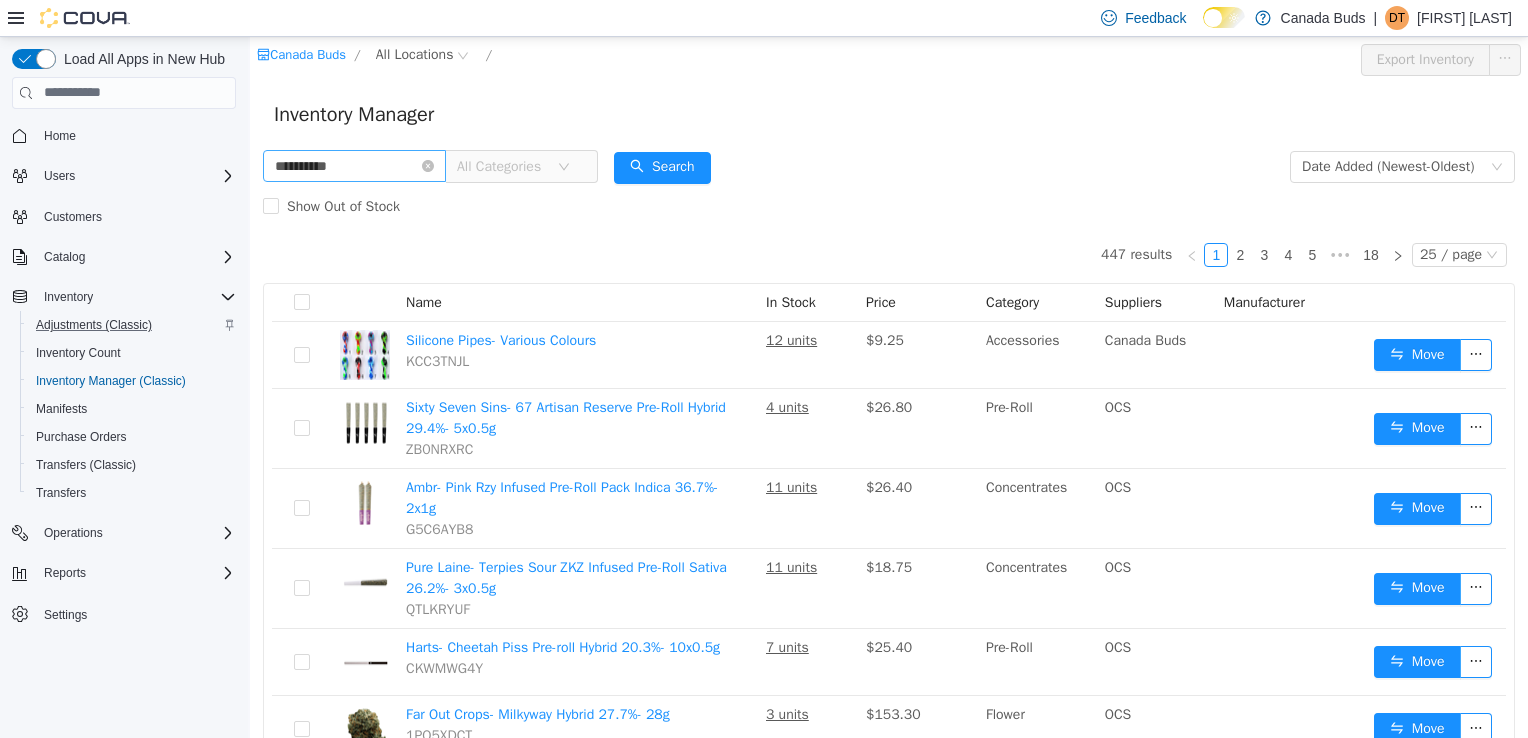 type on "**********" 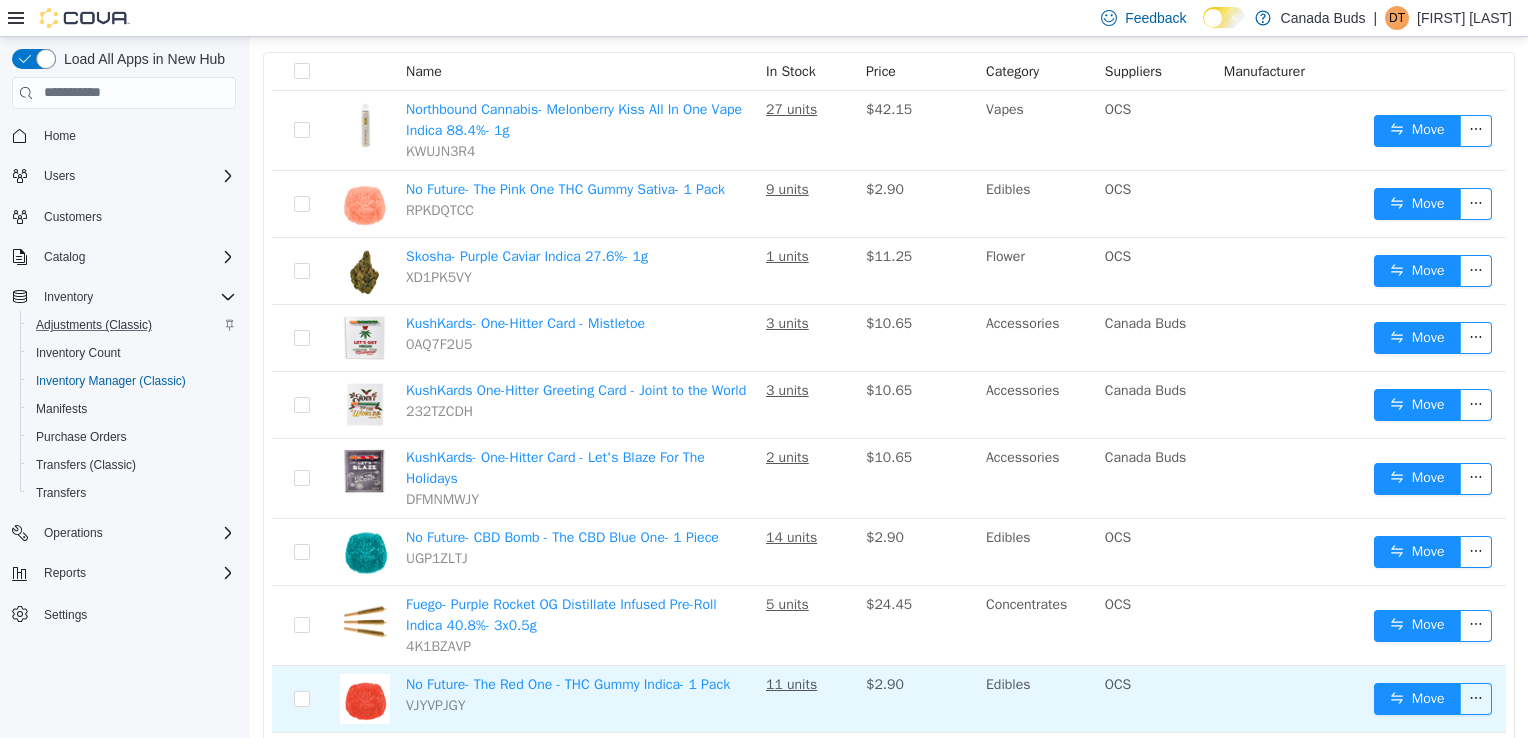 scroll, scrollTop: 0, scrollLeft: 0, axis: both 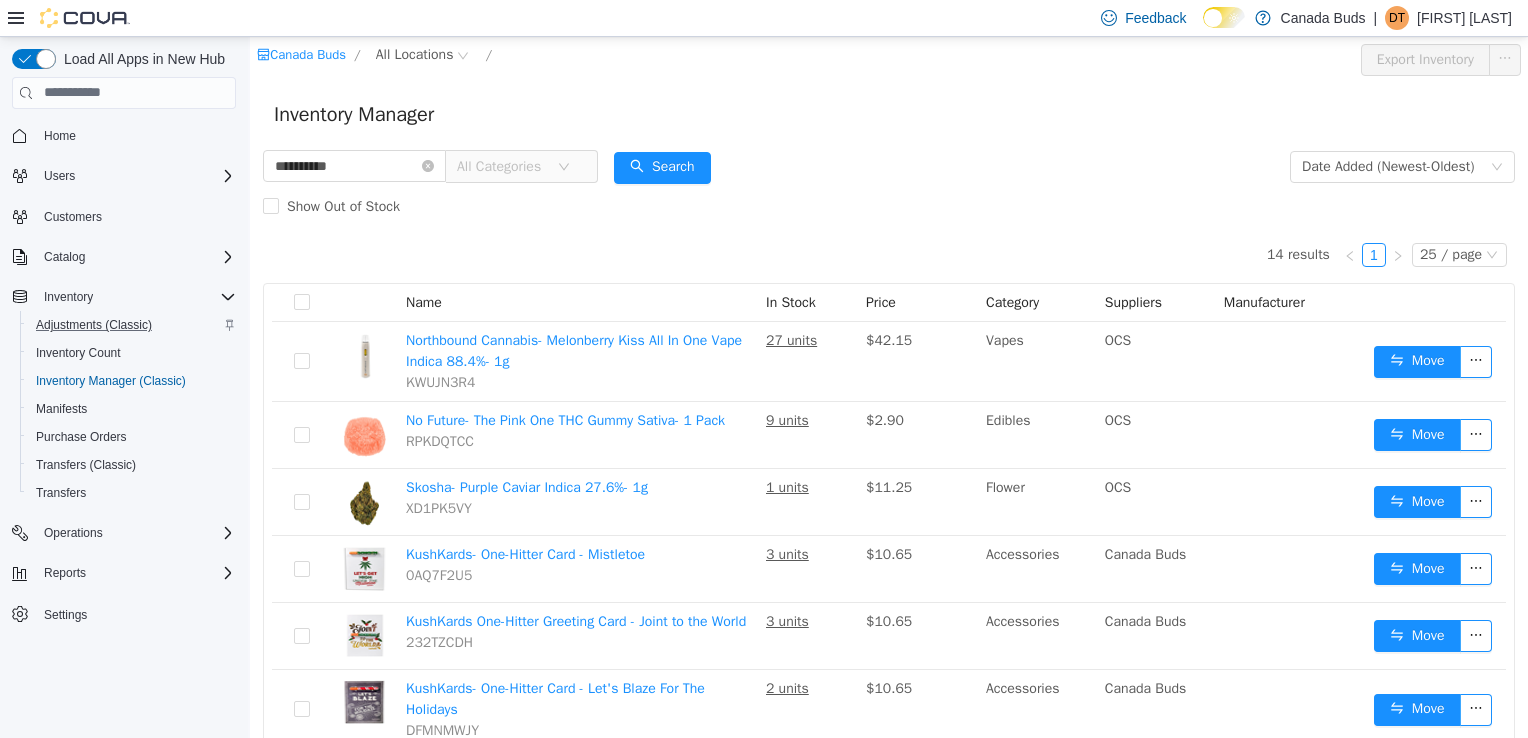 click on "All Categories" at bounding box center [502, 166] 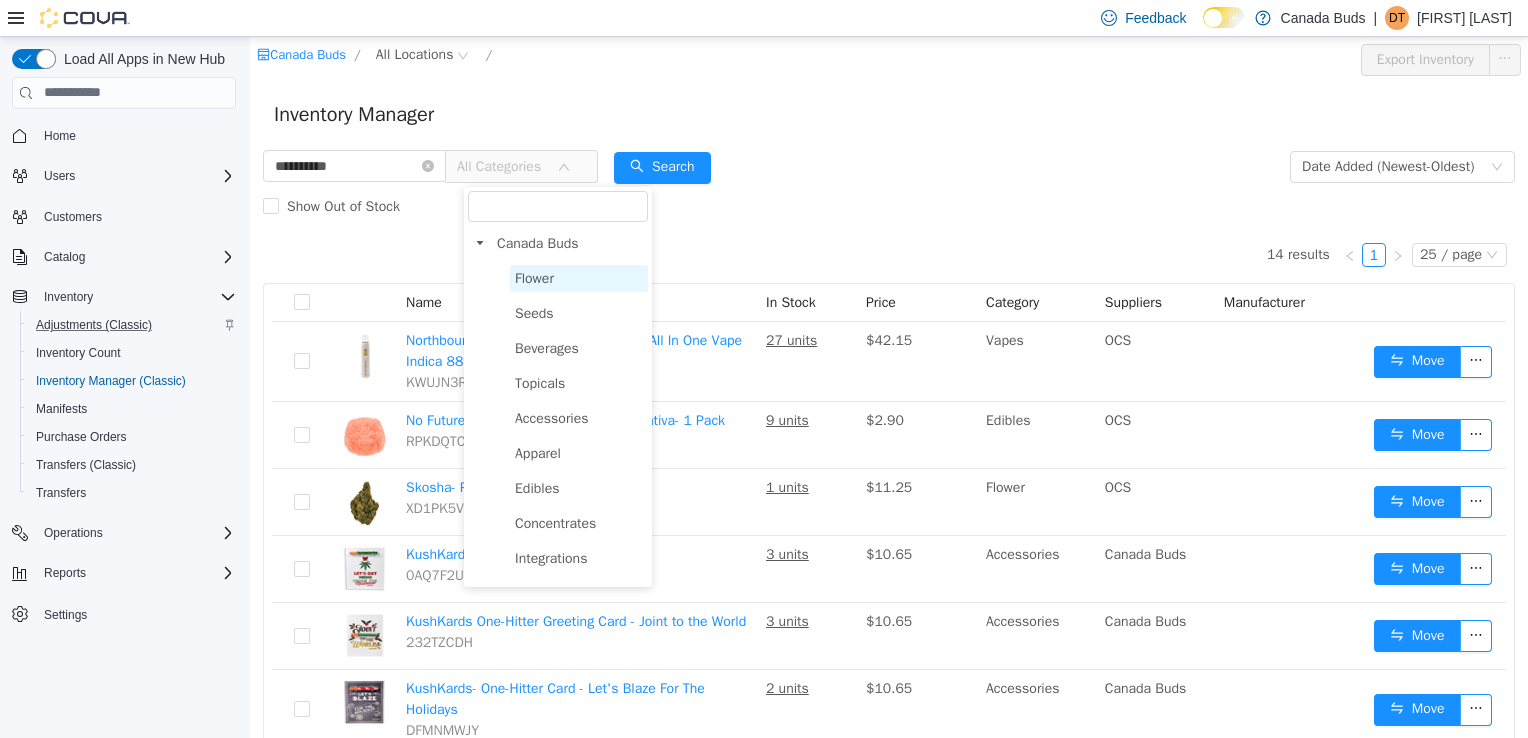 click on "Flower" at bounding box center (534, 277) 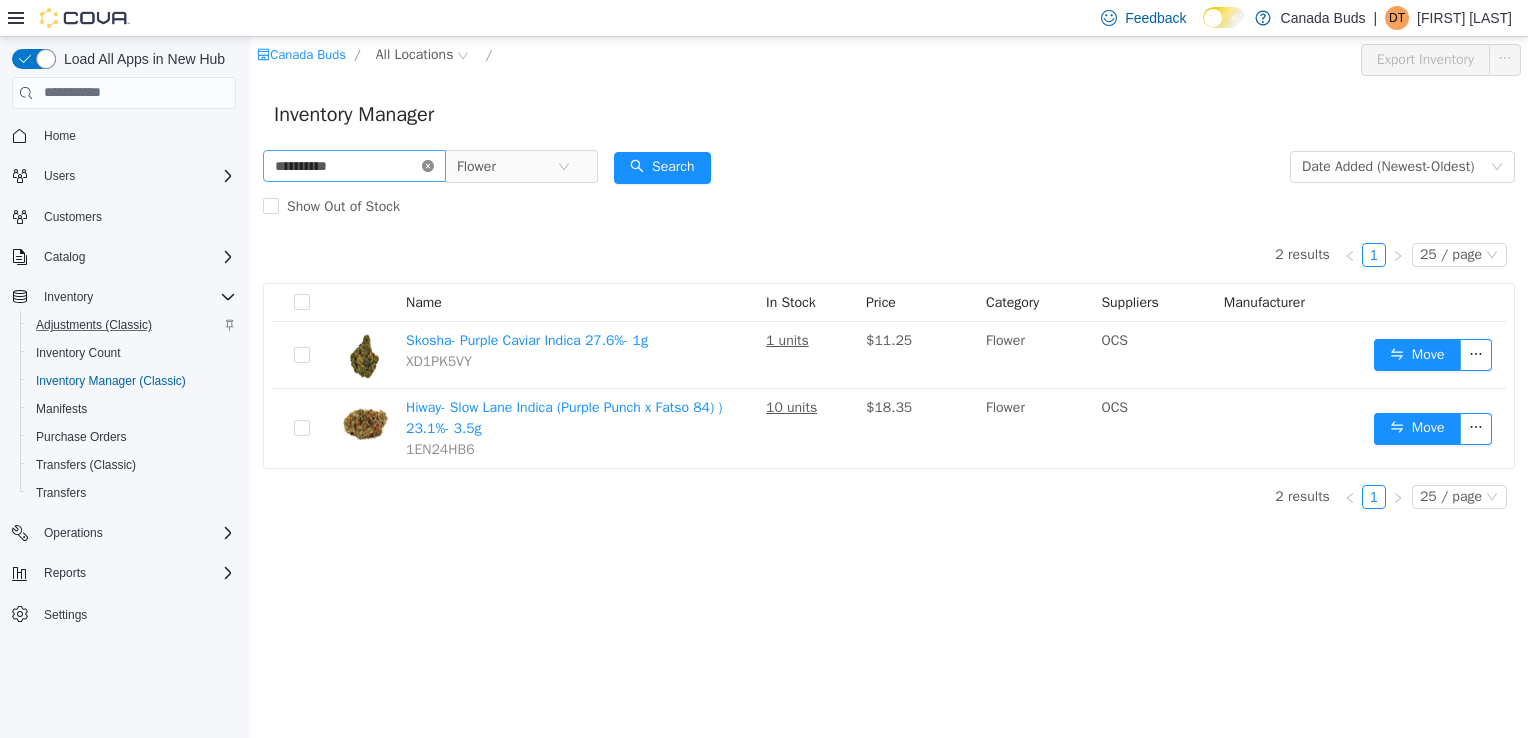 click 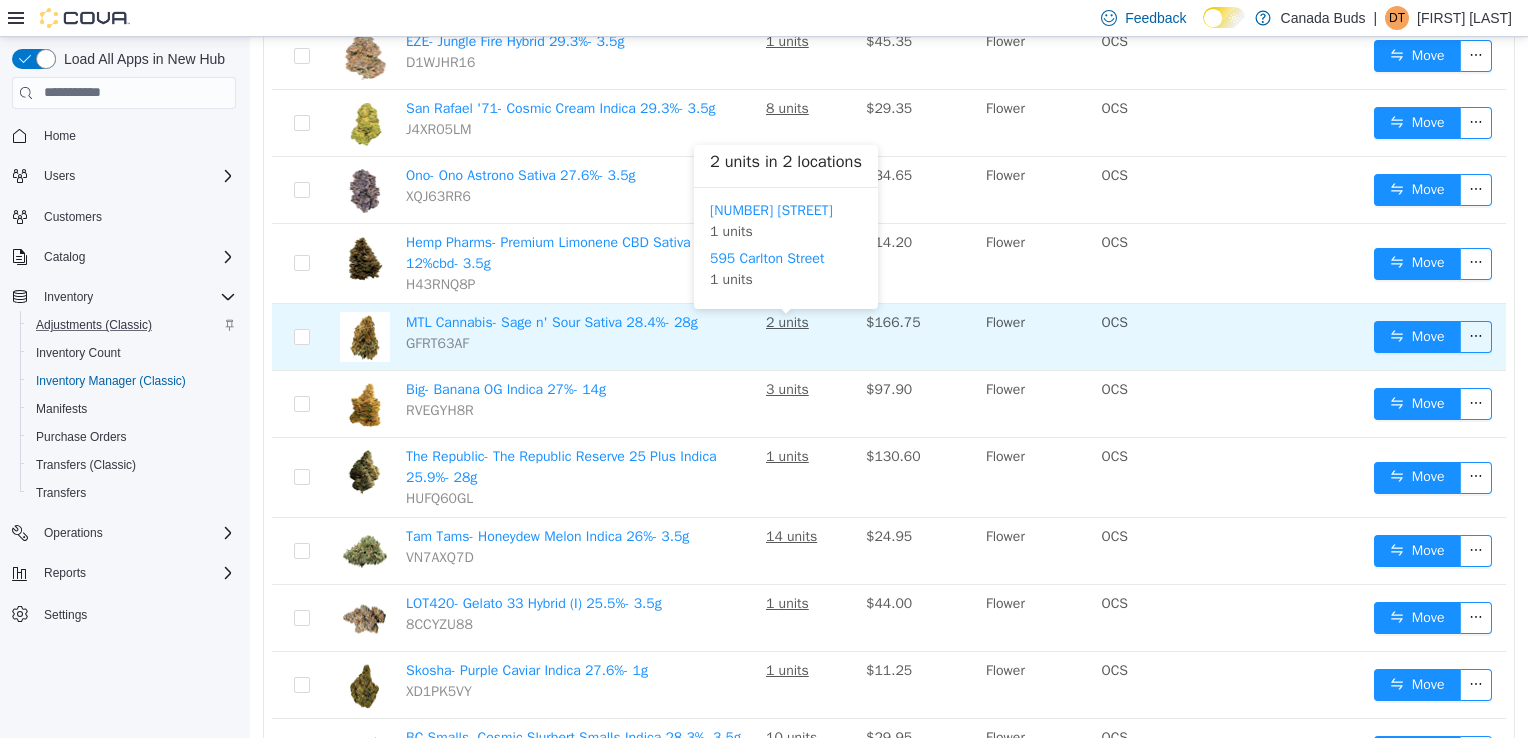 scroll, scrollTop: 1388, scrollLeft: 0, axis: vertical 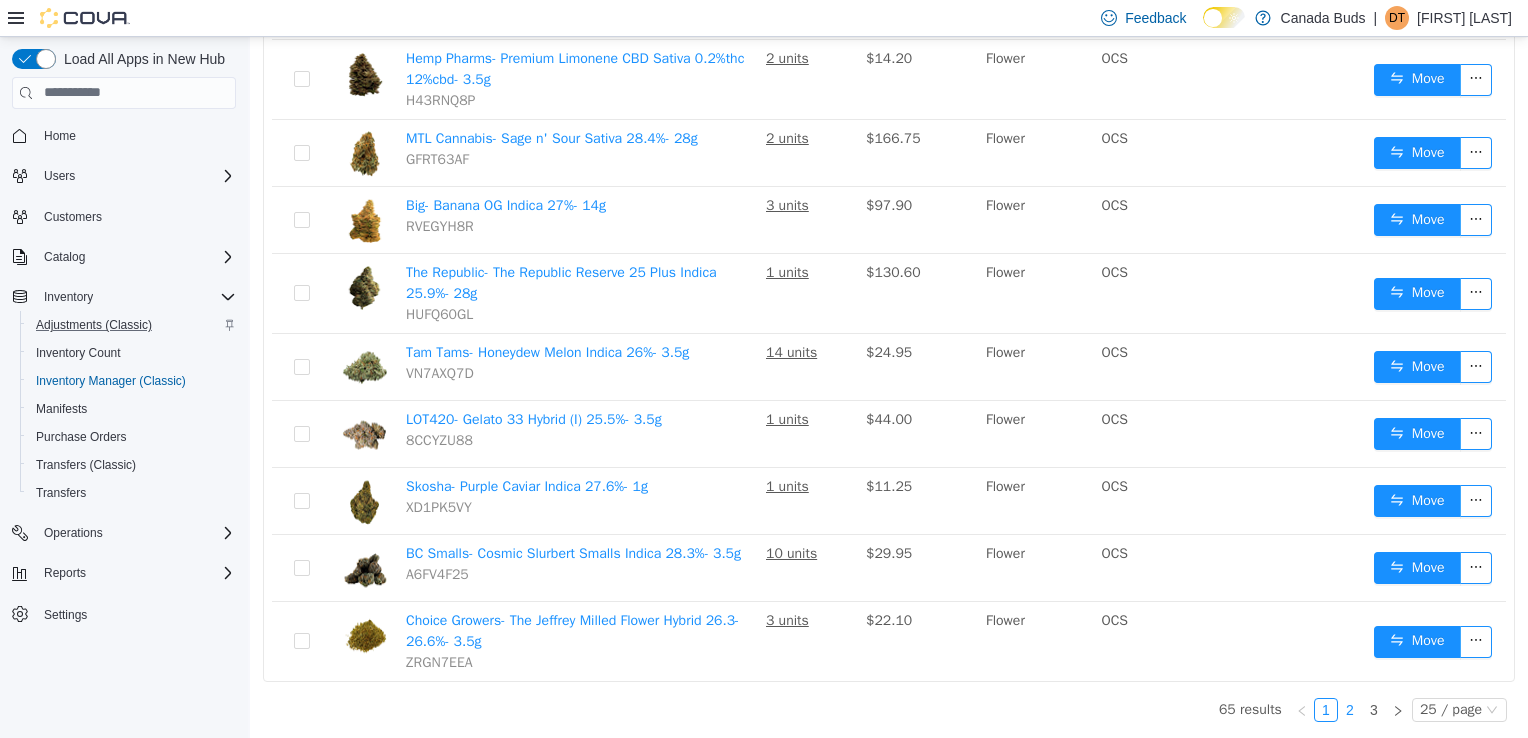 click on "2" at bounding box center [1350, 709] 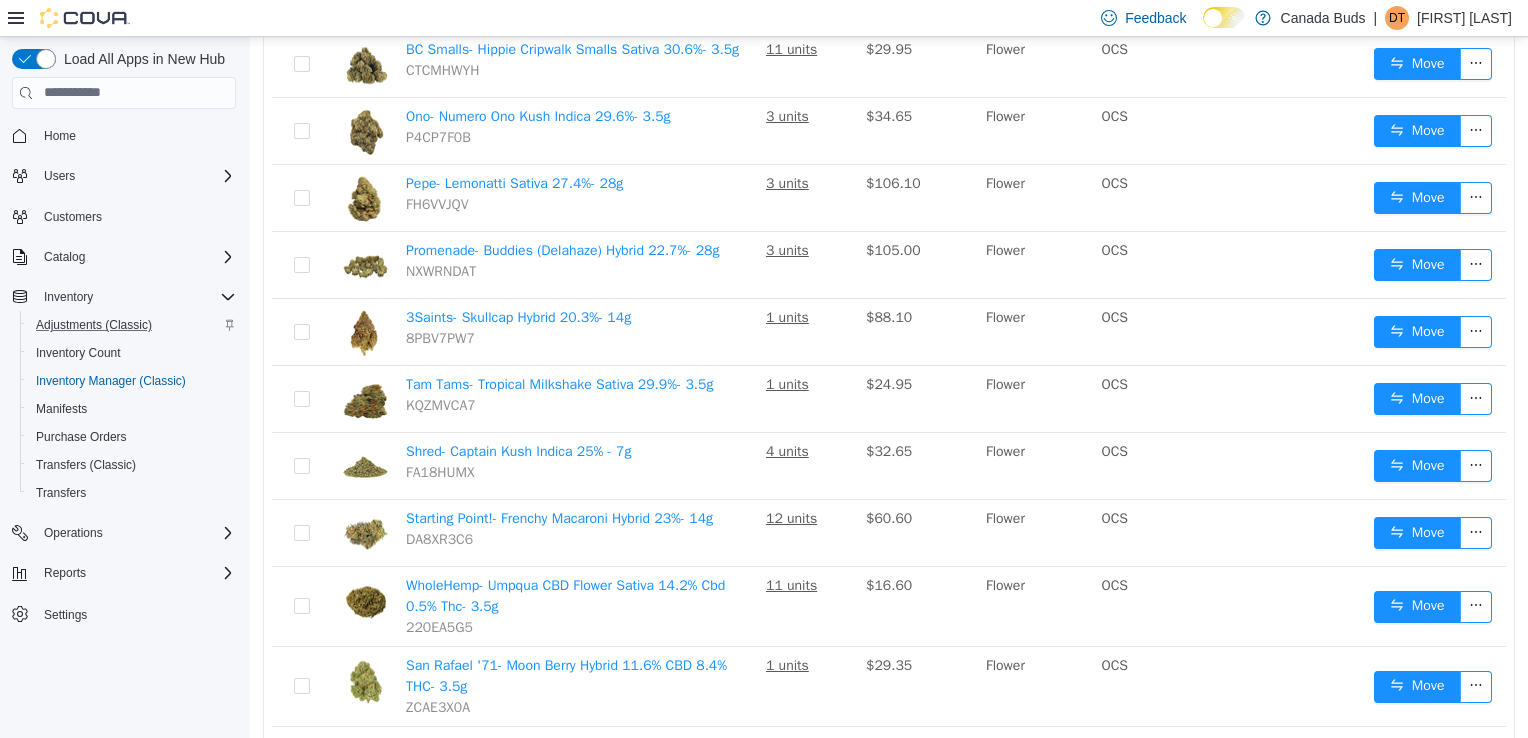 scroll, scrollTop: 0, scrollLeft: 0, axis: both 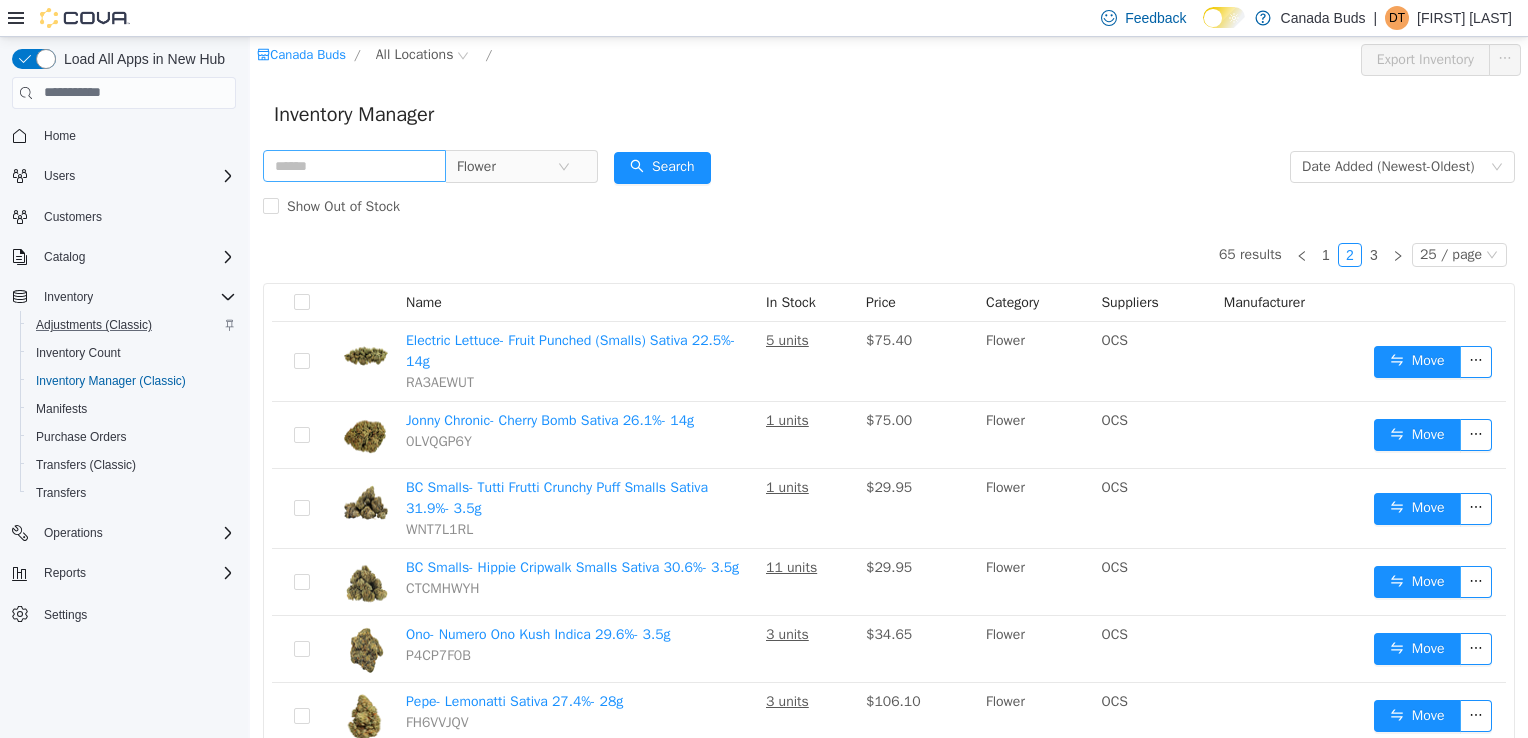click on "[FIRST] [LAST]" at bounding box center [1464, 18] 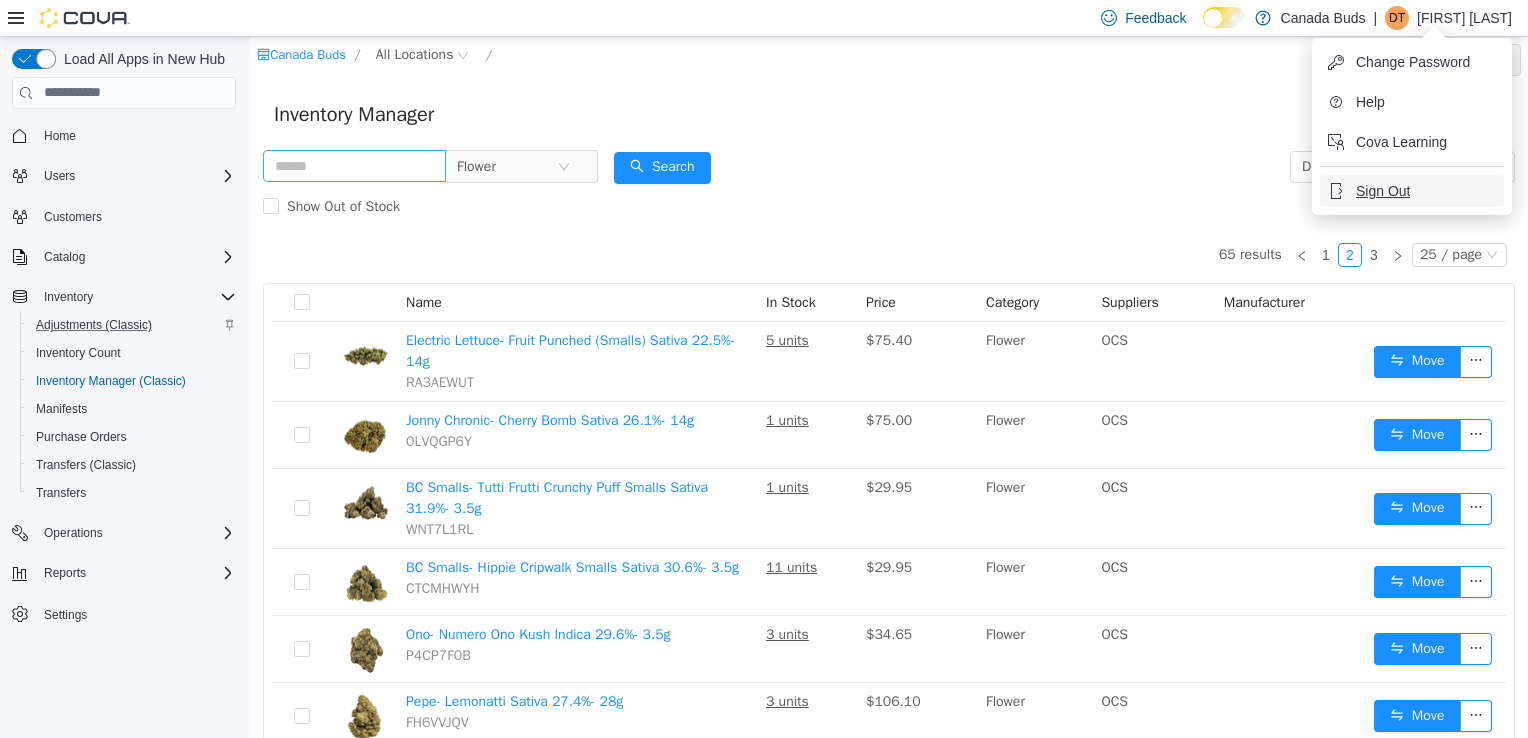 click on "Sign Out" at bounding box center [1383, 191] 